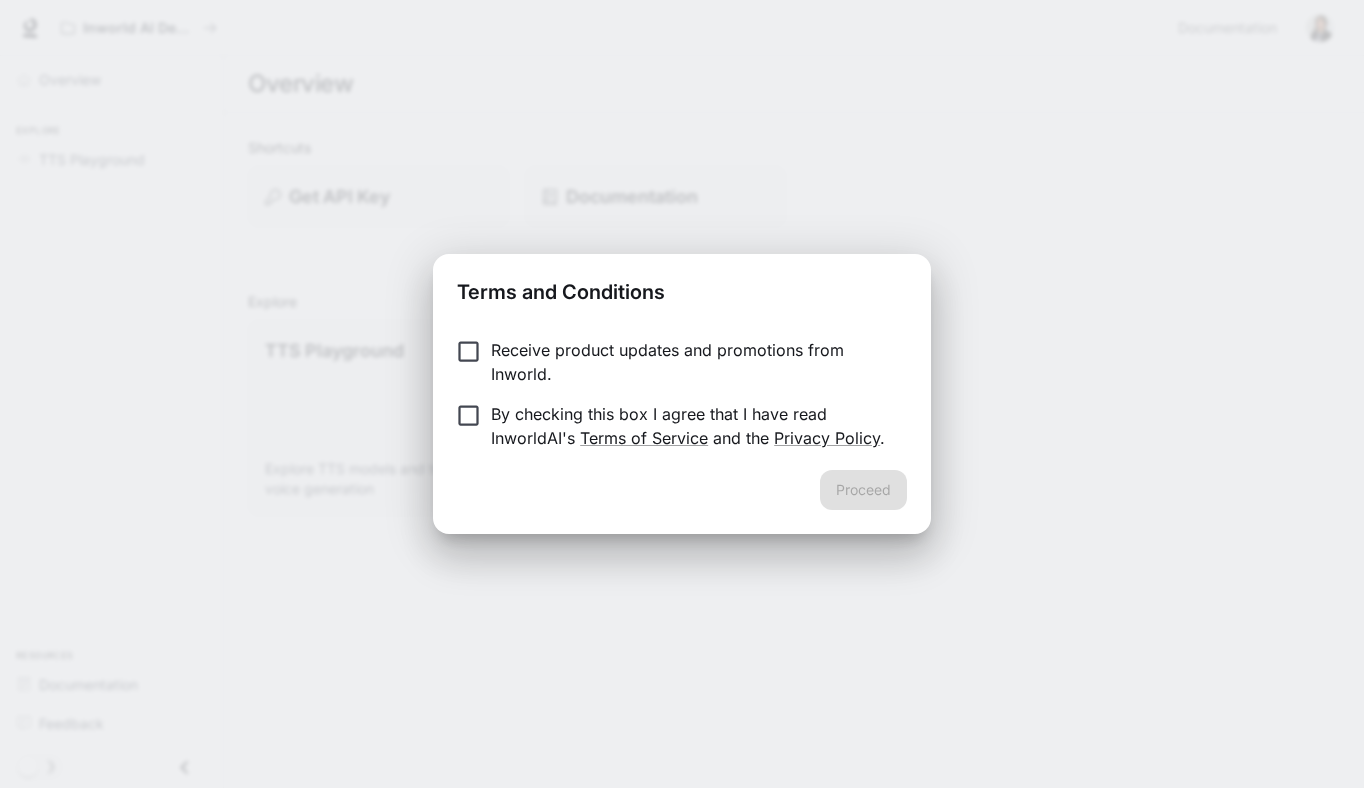 scroll, scrollTop: 0, scrollLeft: 0, axis: both 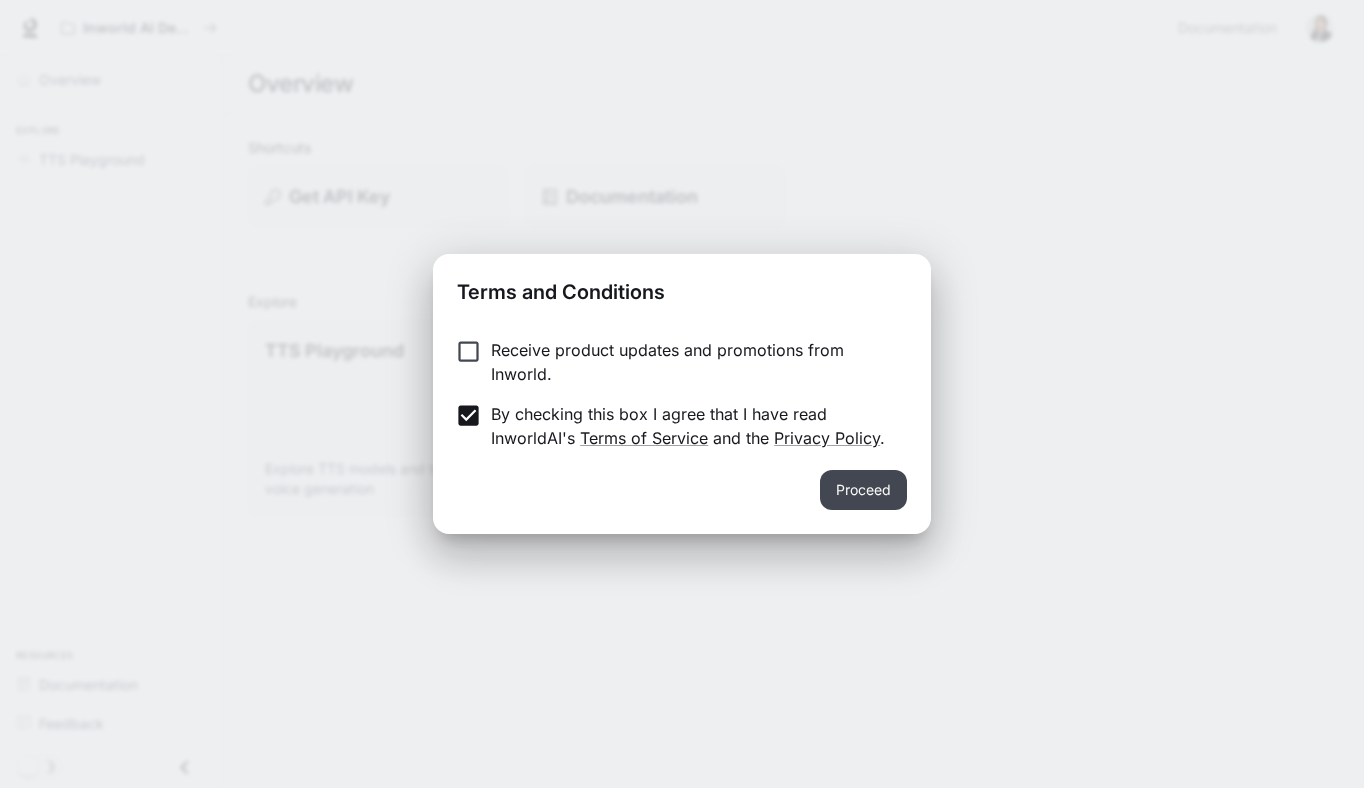 click on "Proceed" at bounding box center [863, 490] 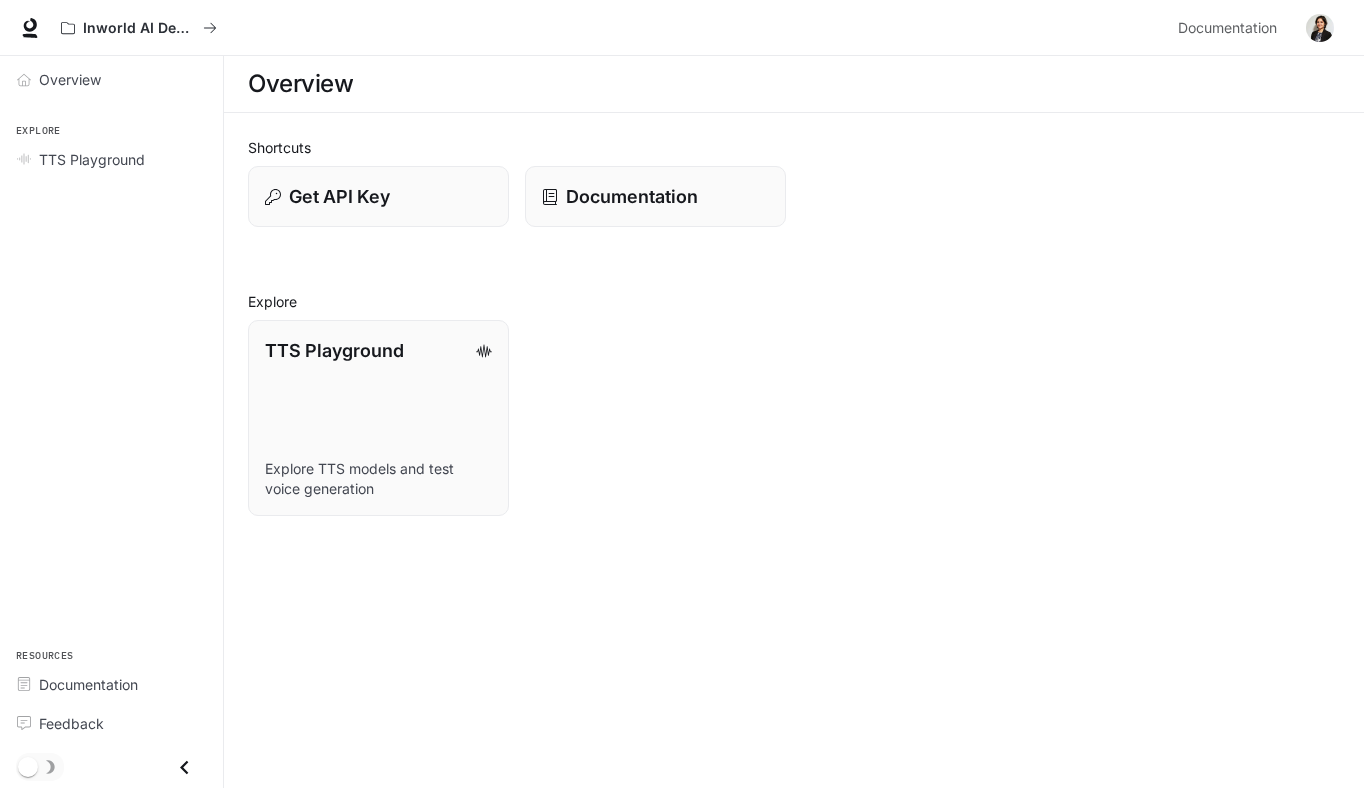 click on "TTS Playground Explore TTS models and test voice generation" at bounding box center [786, 410] 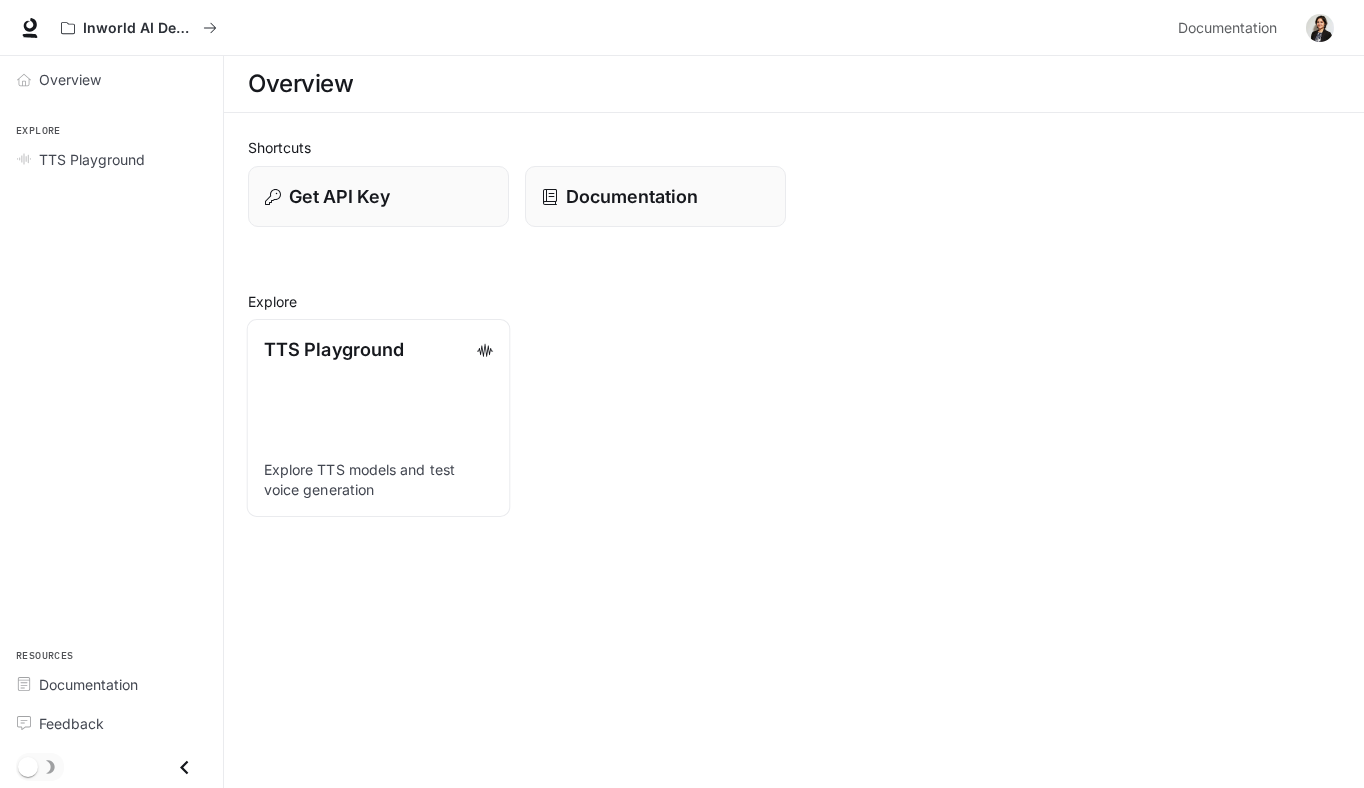 click on "TTS Playground Explore TTS models and test voice generation" at bounding box center (379, 418) 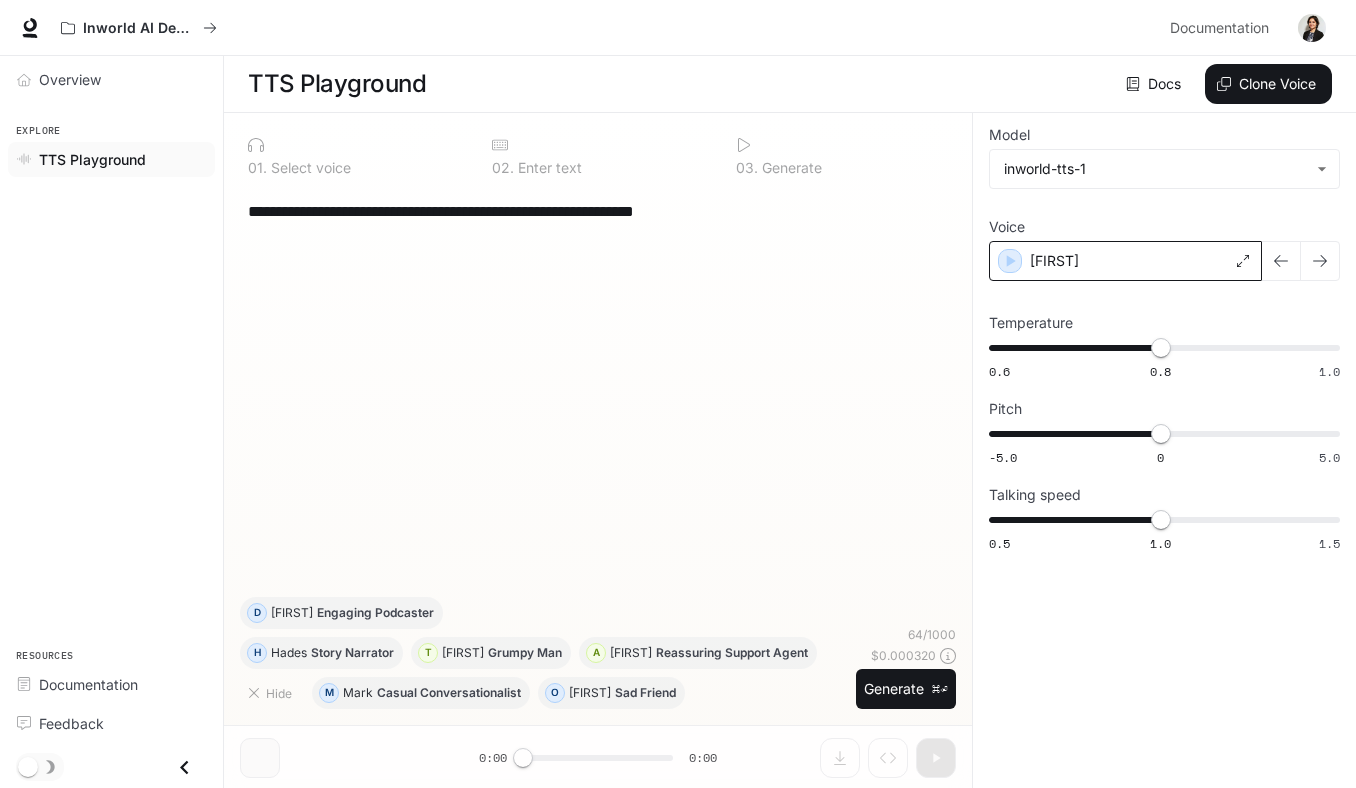 click on "[FIRST]" at bounding box center (1125, 261) 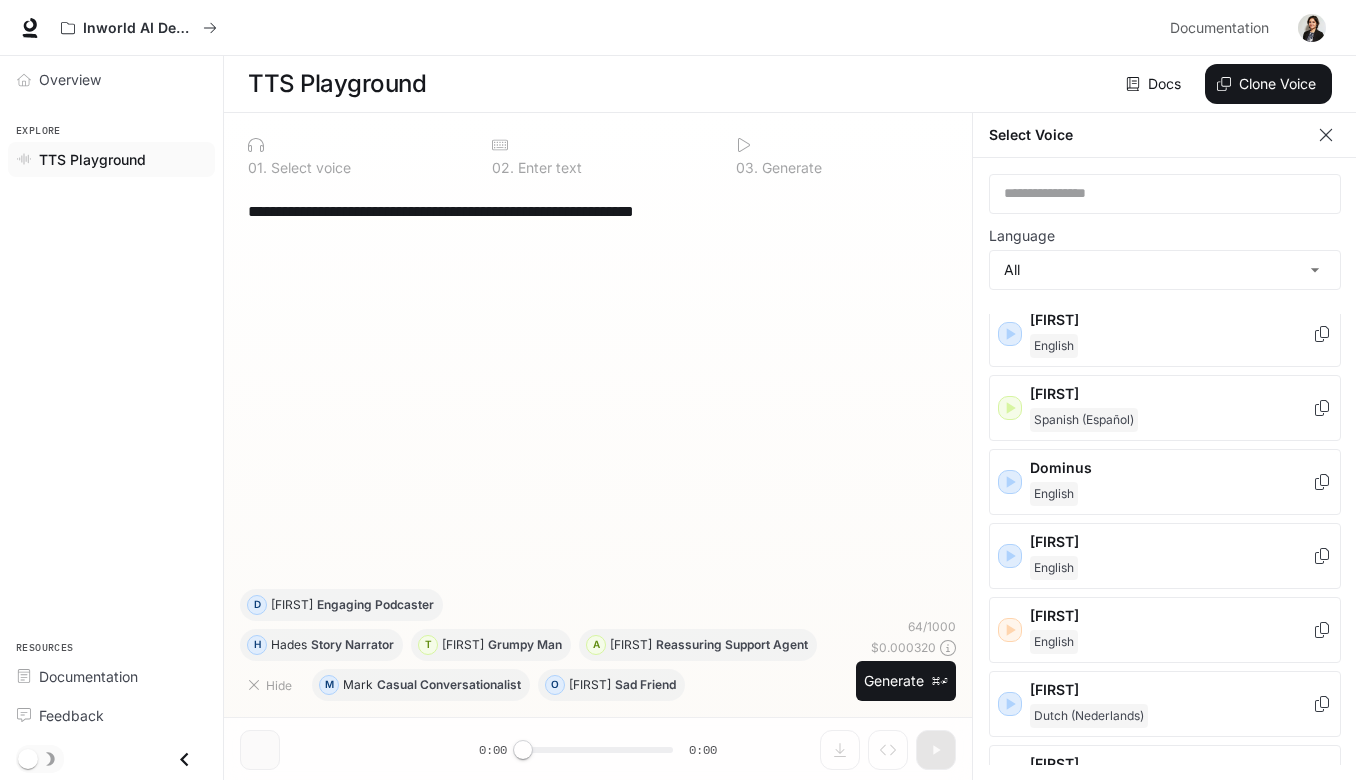 scroll, scrollTop: 507, scrollLeft: 0, axis: vertical 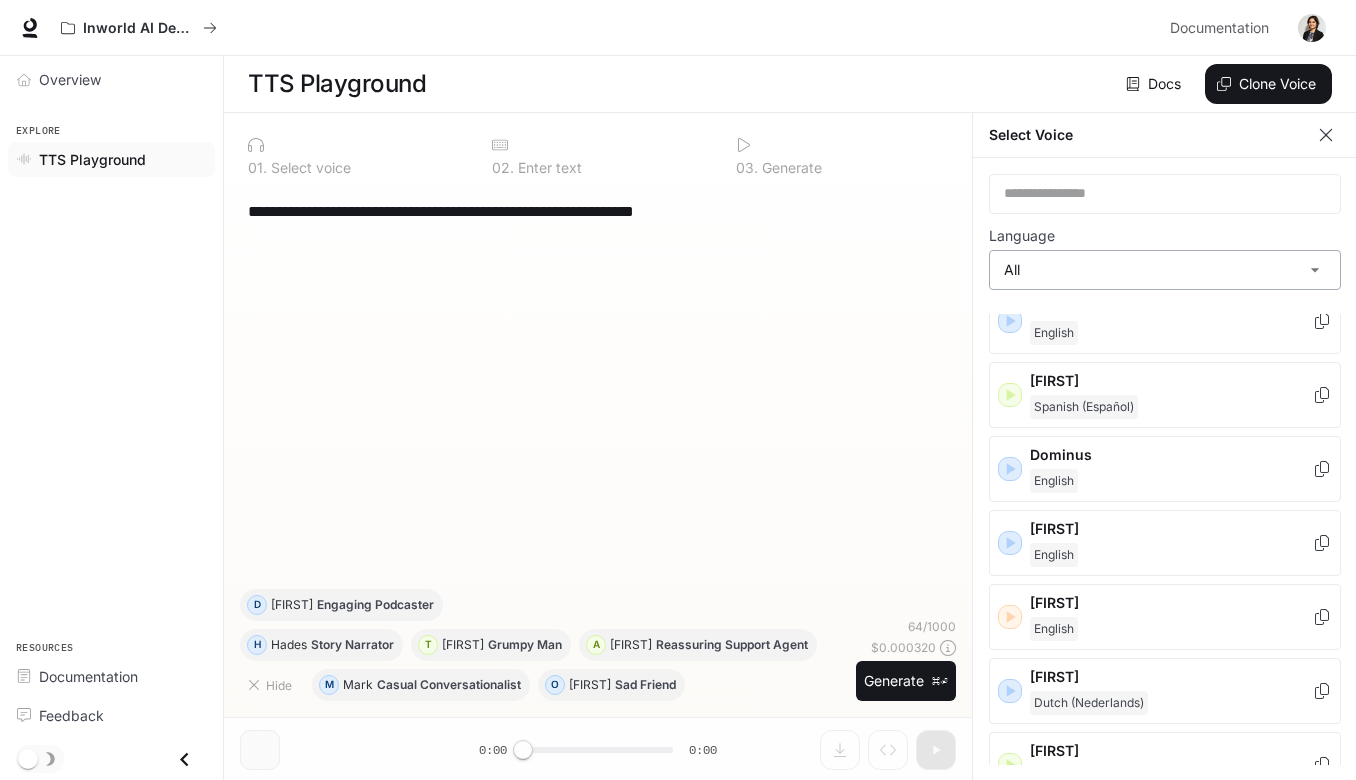 click on "**********" at bounding box center (678, 390) 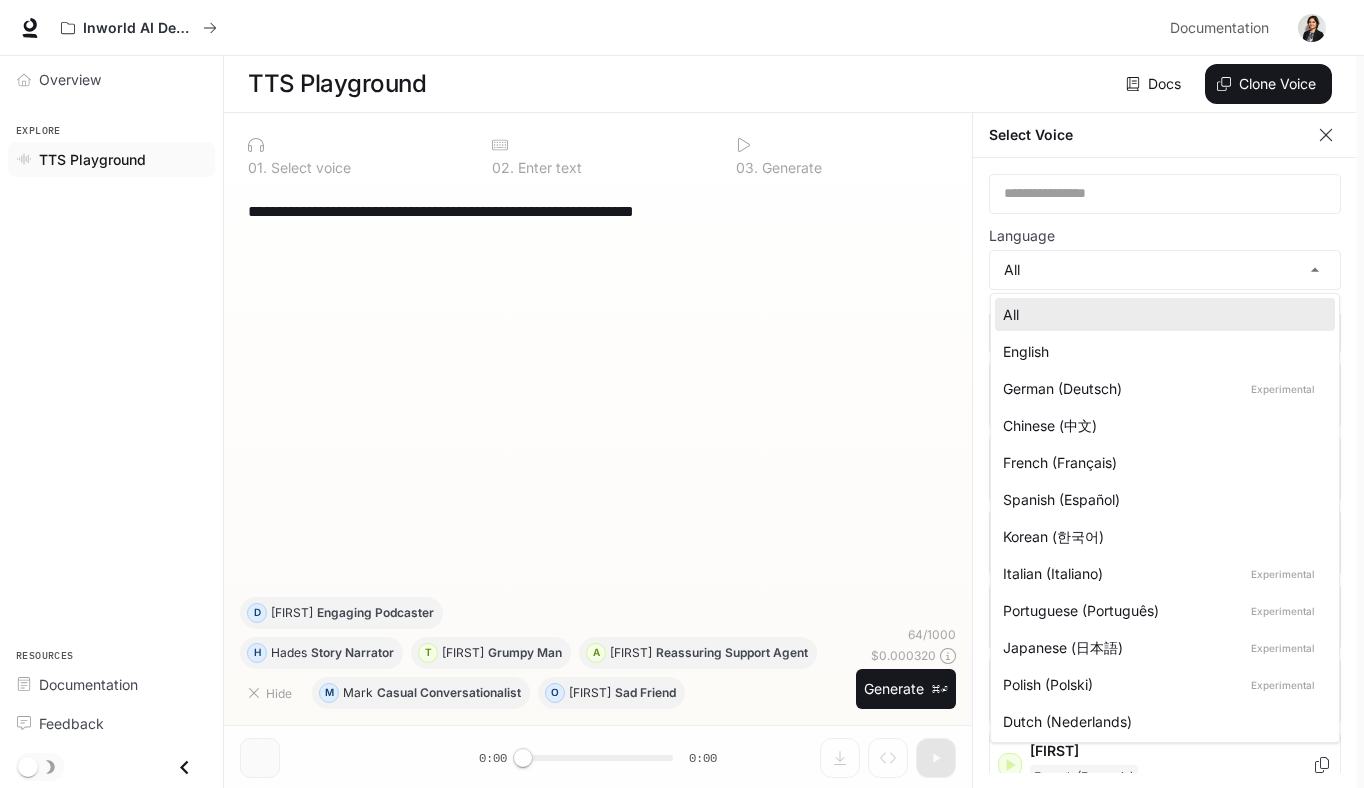 click at bounding box center [682, 394] 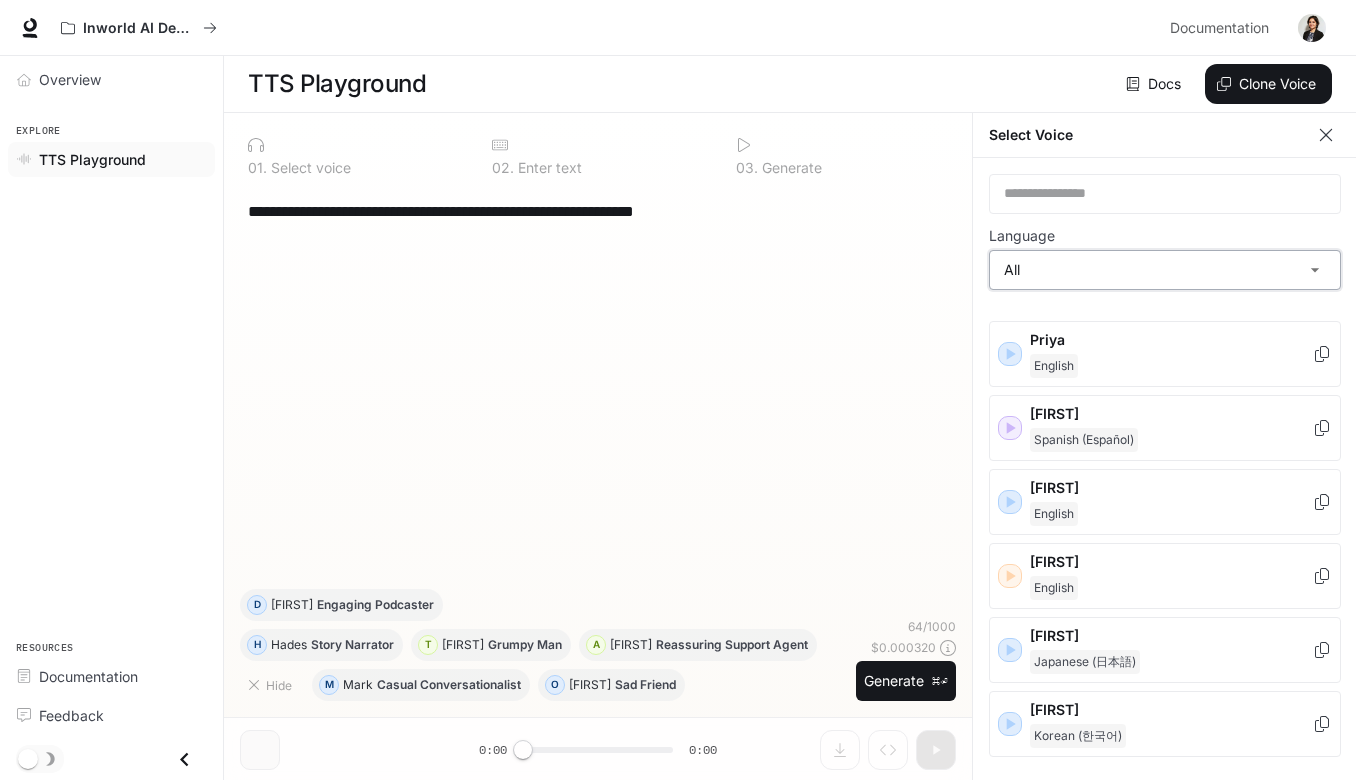 scroll, scrollTop: 2520, scrollLeft: 0, axis: vertical 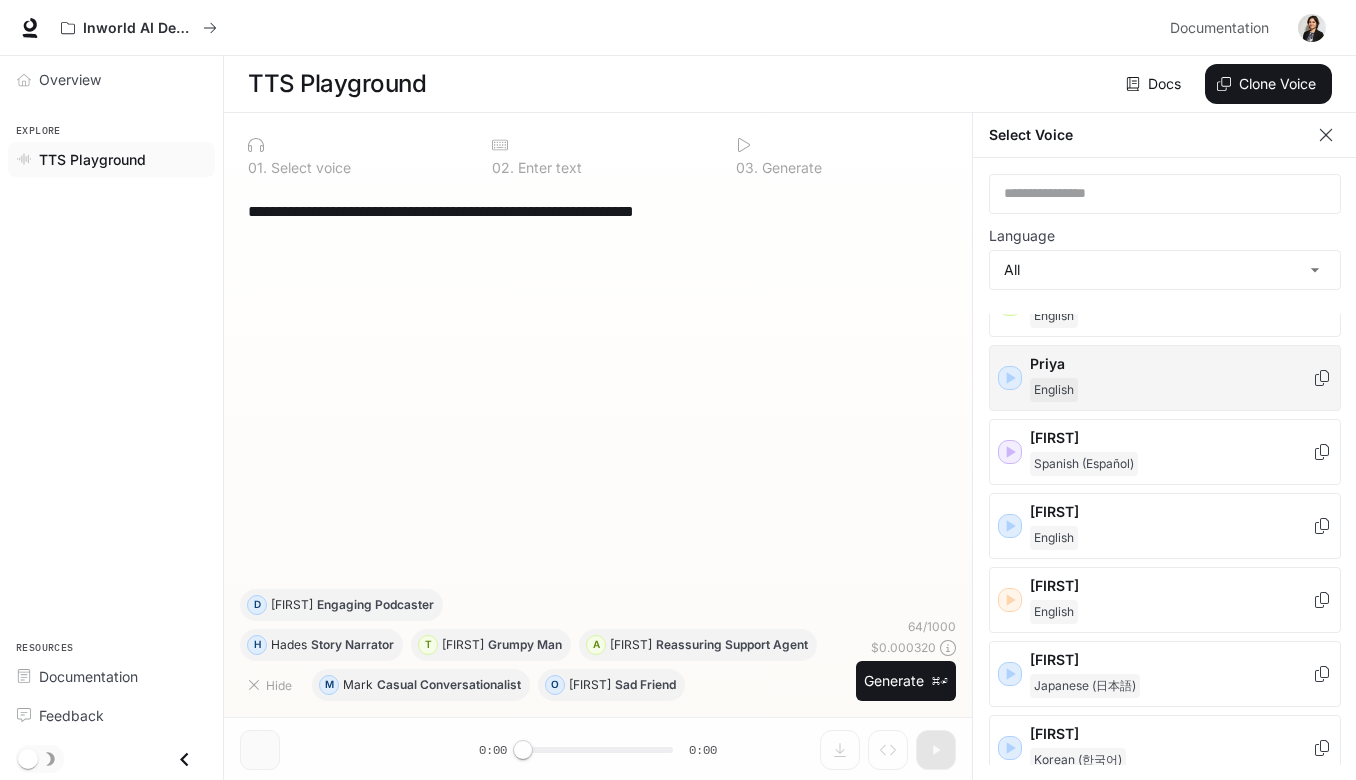 click 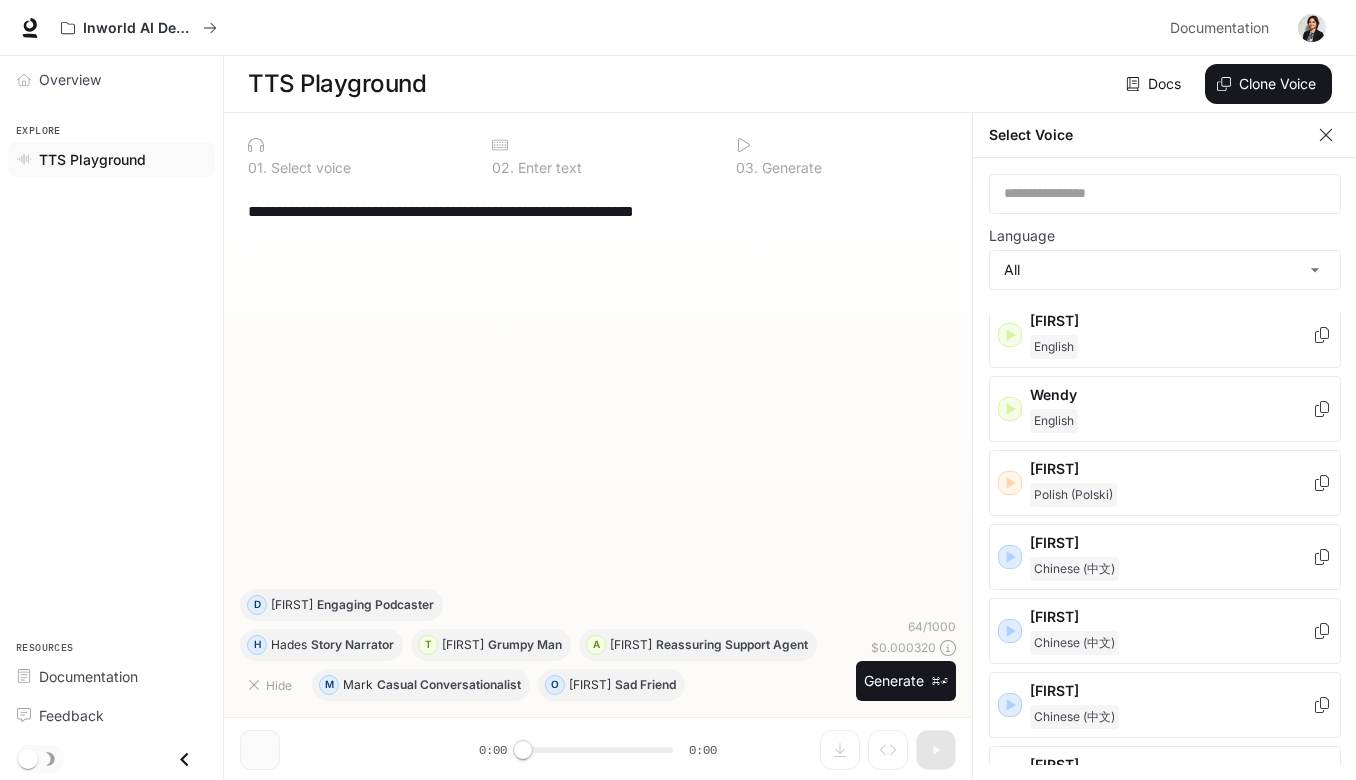 scroll, scrollTop: 3267, scrollLeft: 0, axis: vertical 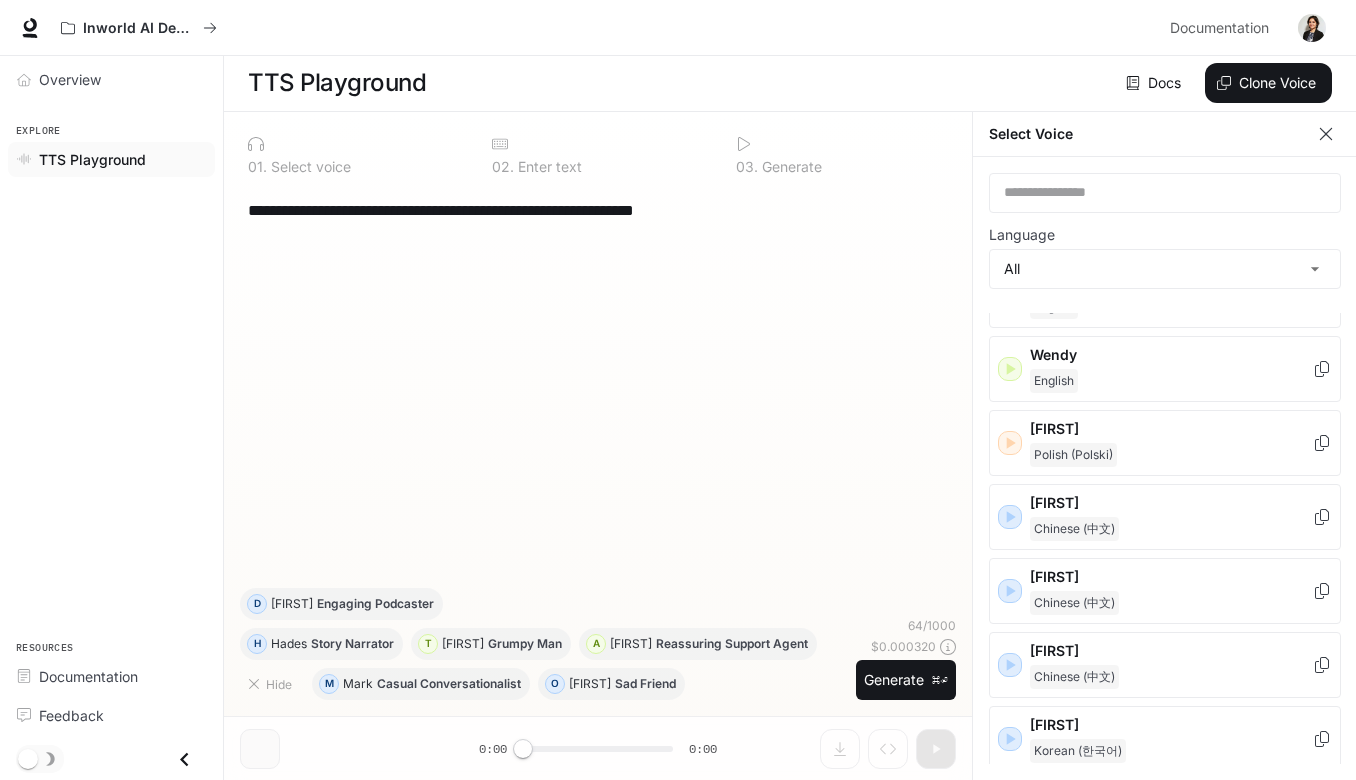 click on "**********" at bounding box center (598, 387) 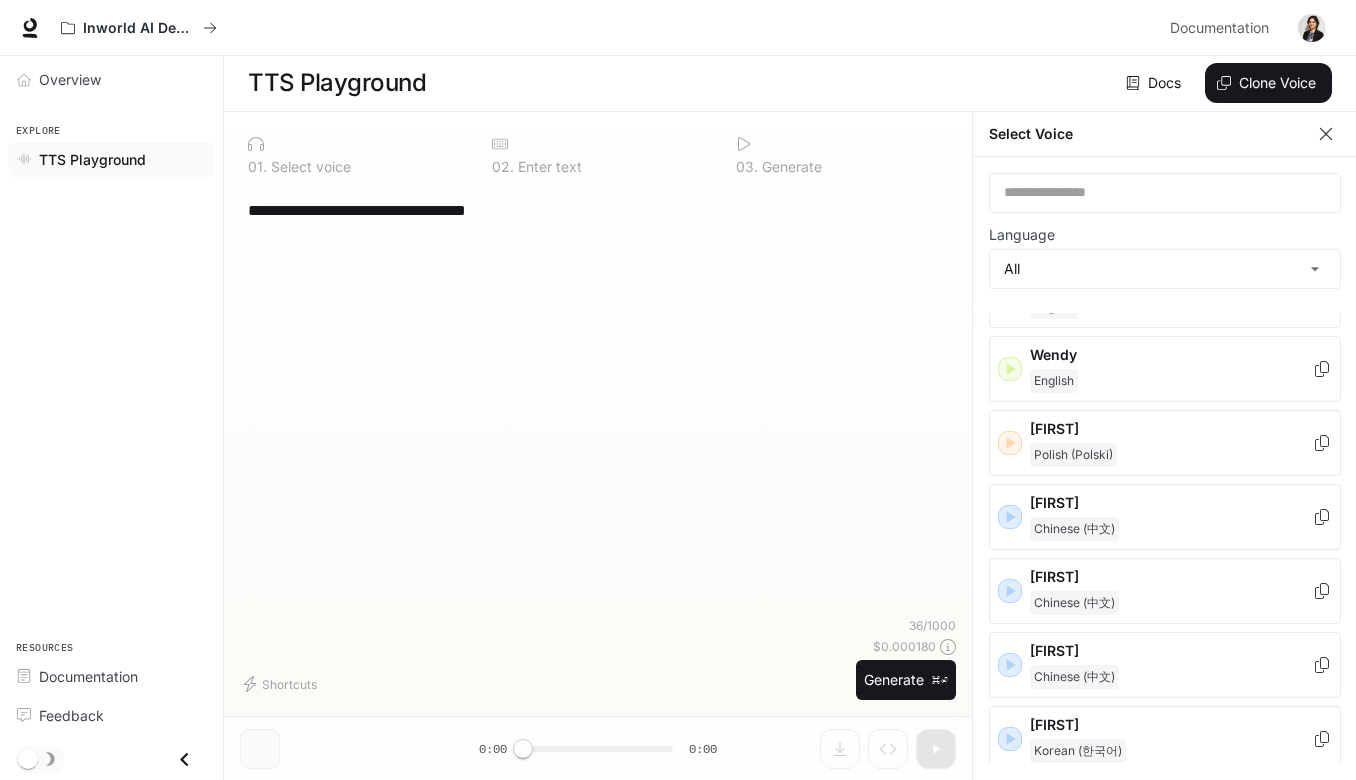 type on "**********" 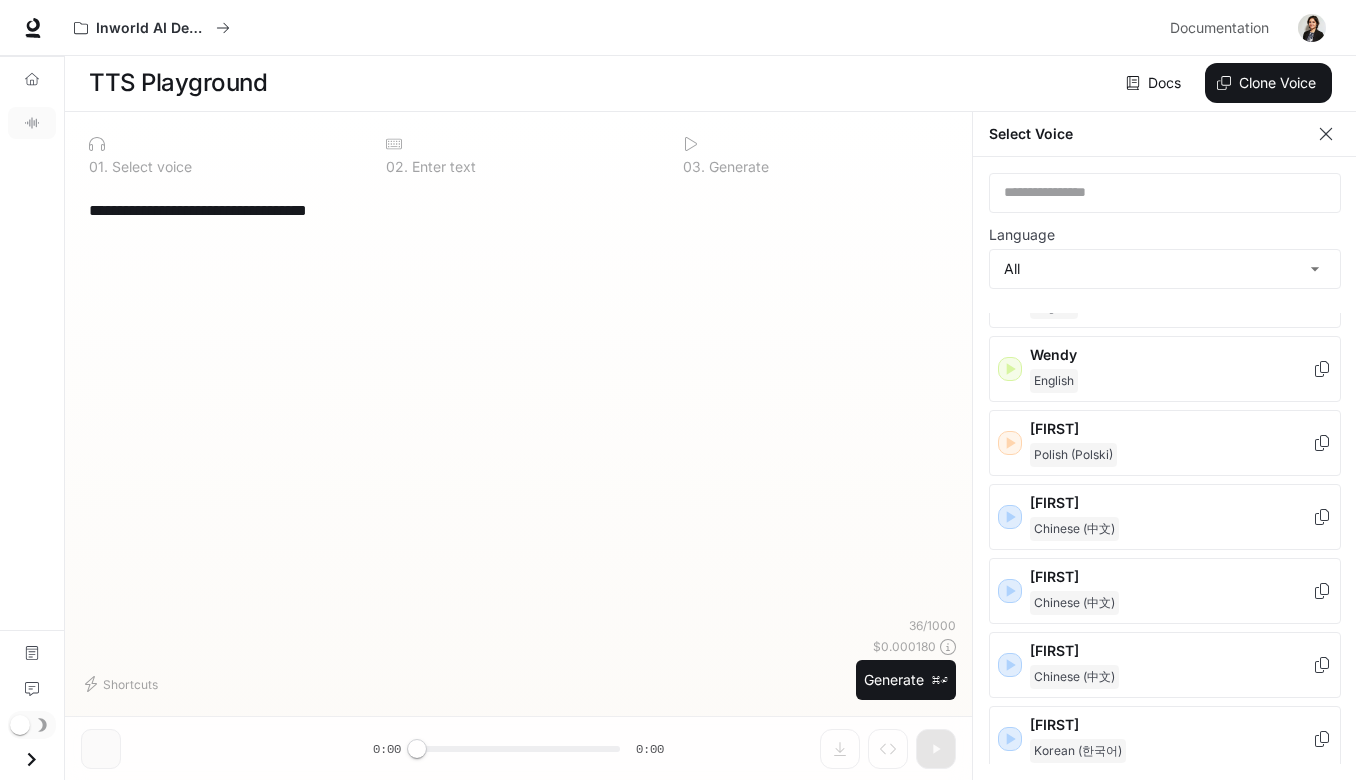 click on "Overview TTS Playground Documentation Feedback" at bounding box center [32, 418] 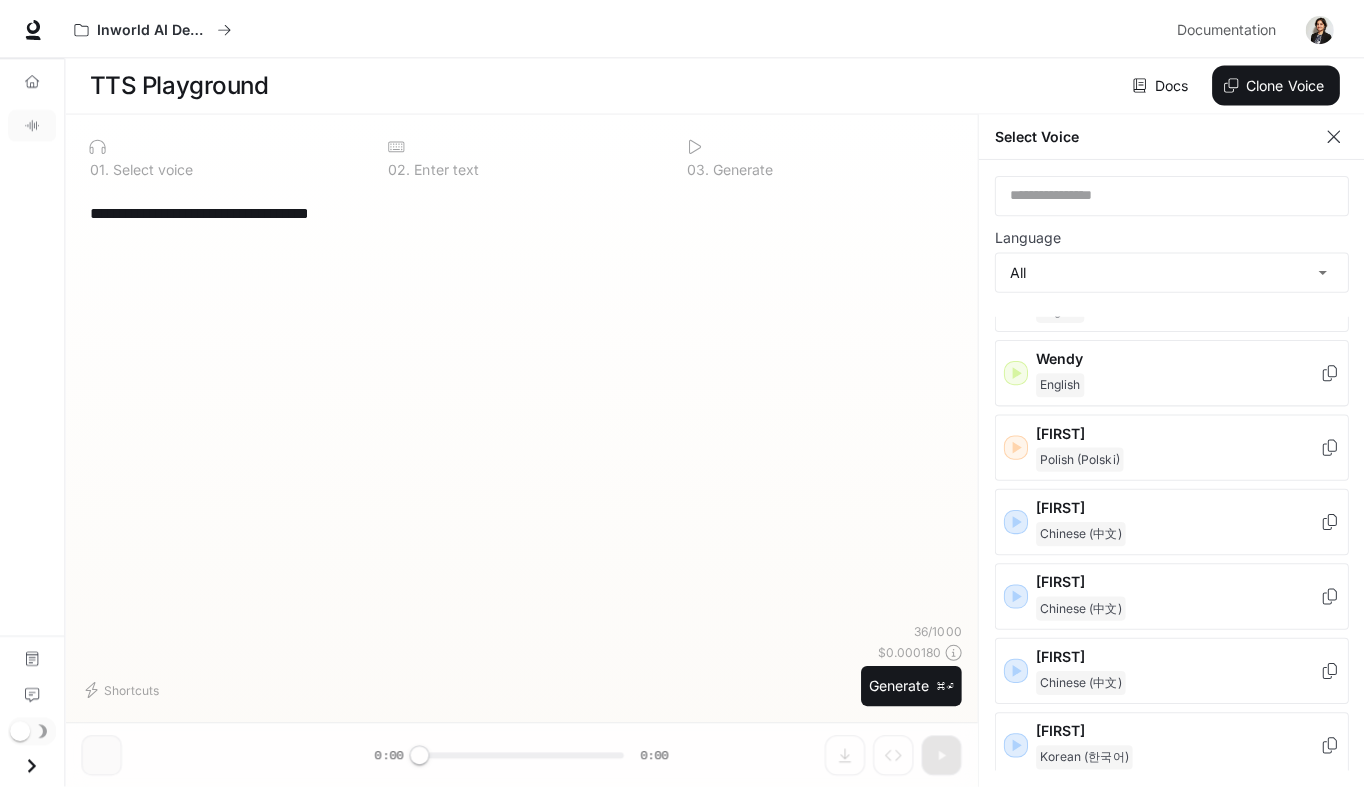 scroll, scrollTop: 1, scrollLeft: 0, axis: vertical 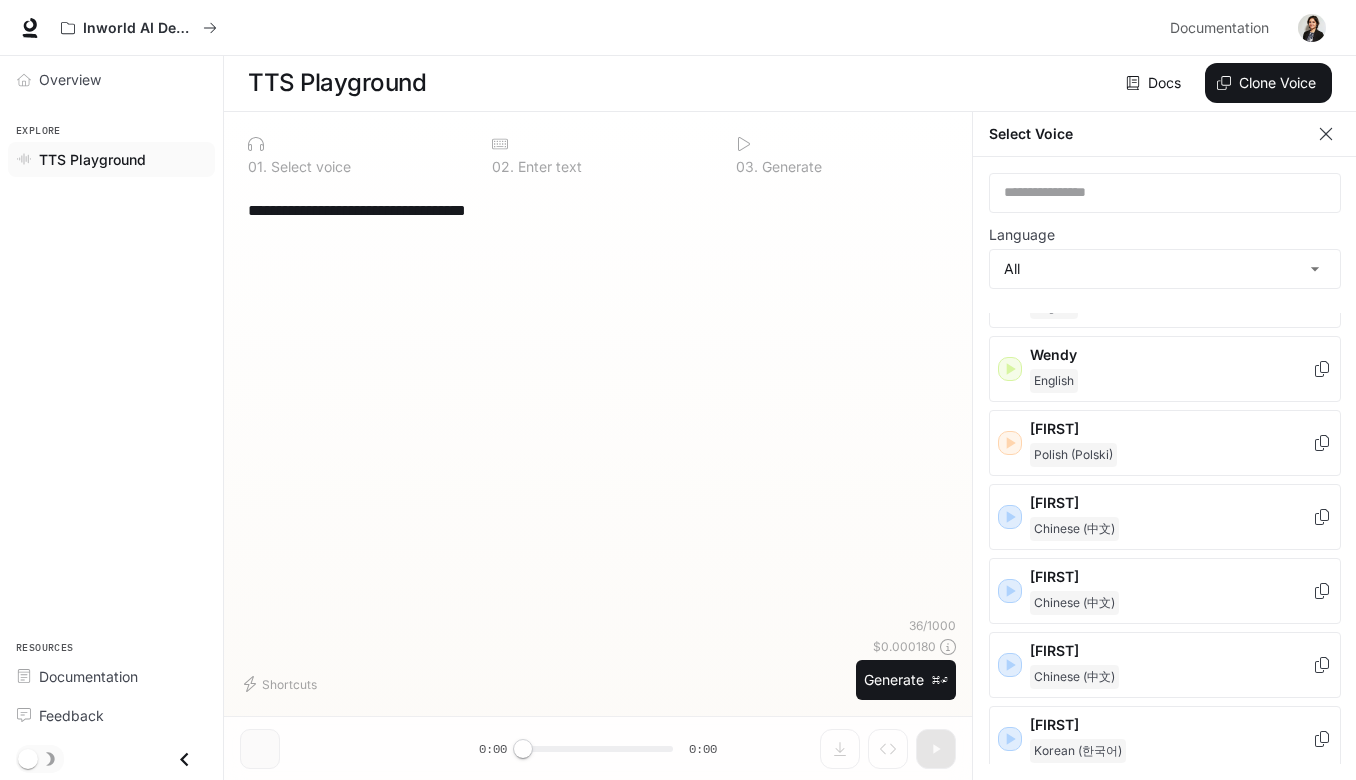 drag, startPoint x: 593, startPoint y: 225, endPoint x: 267, endPoint y: 204, distance: 326.6757 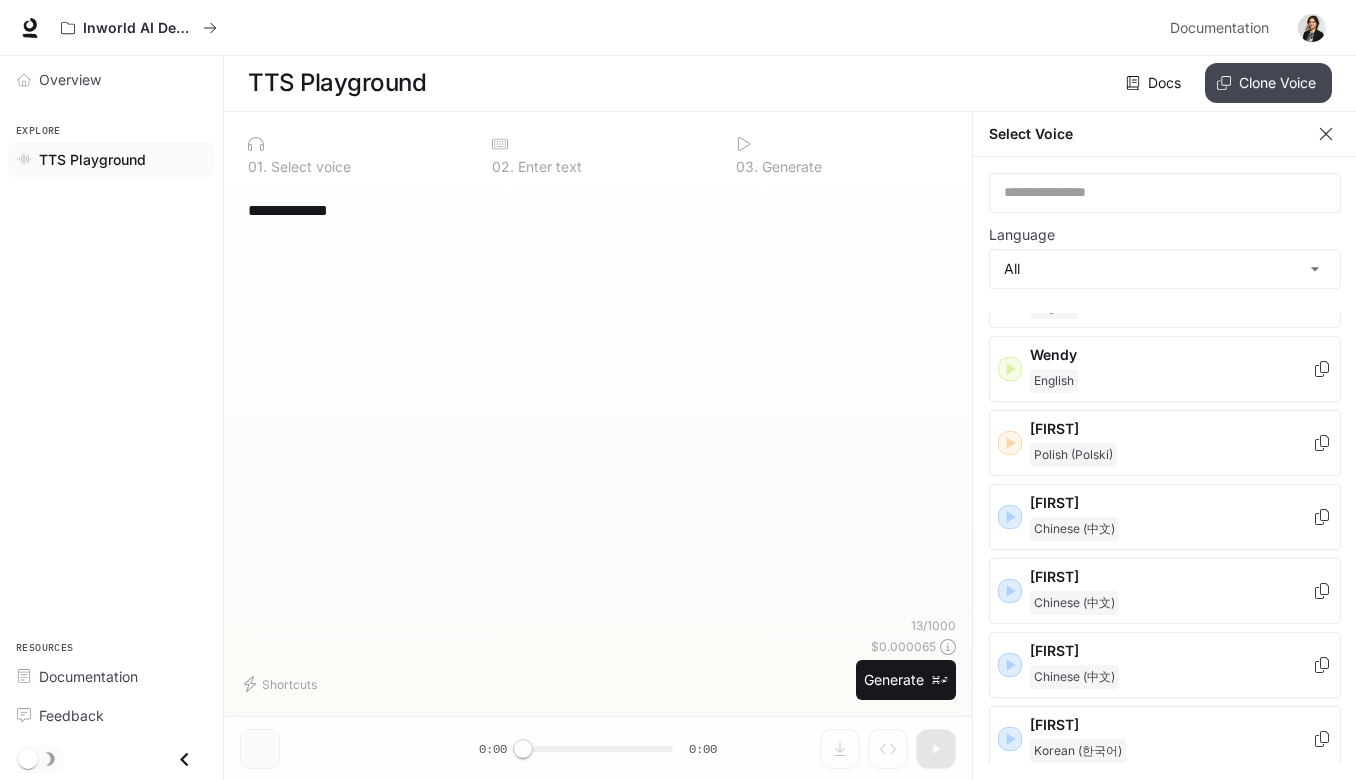 type on "**********" 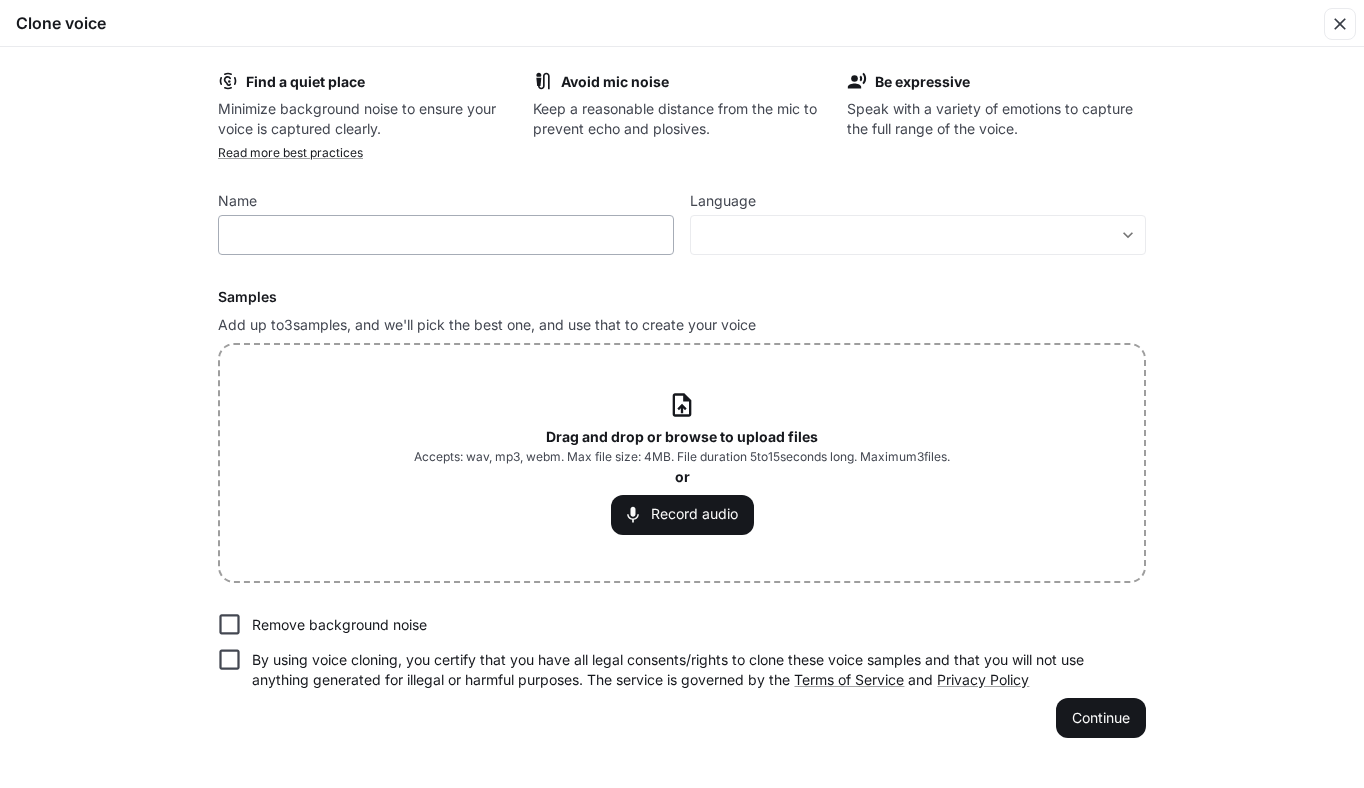 click on "​" at bounding box center [446, 235] 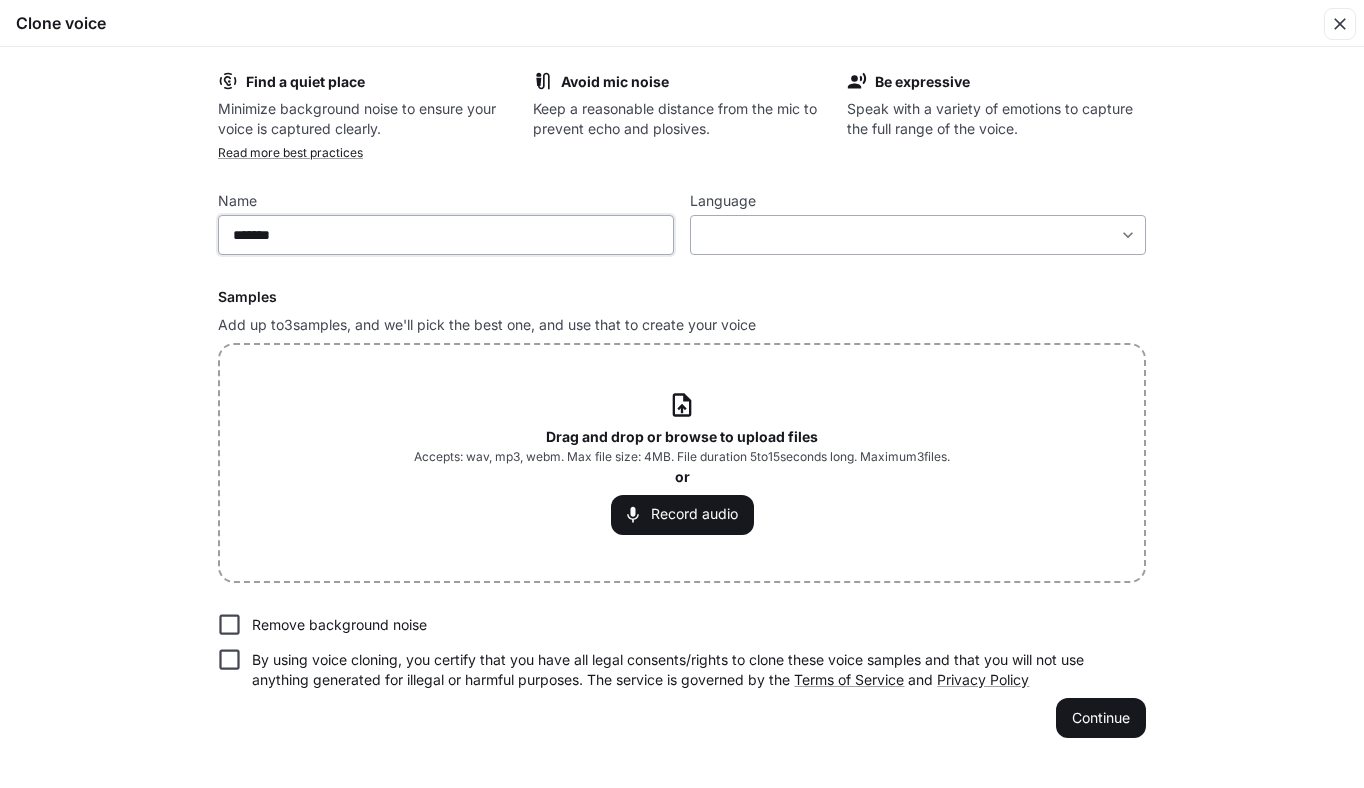 type on "*******" 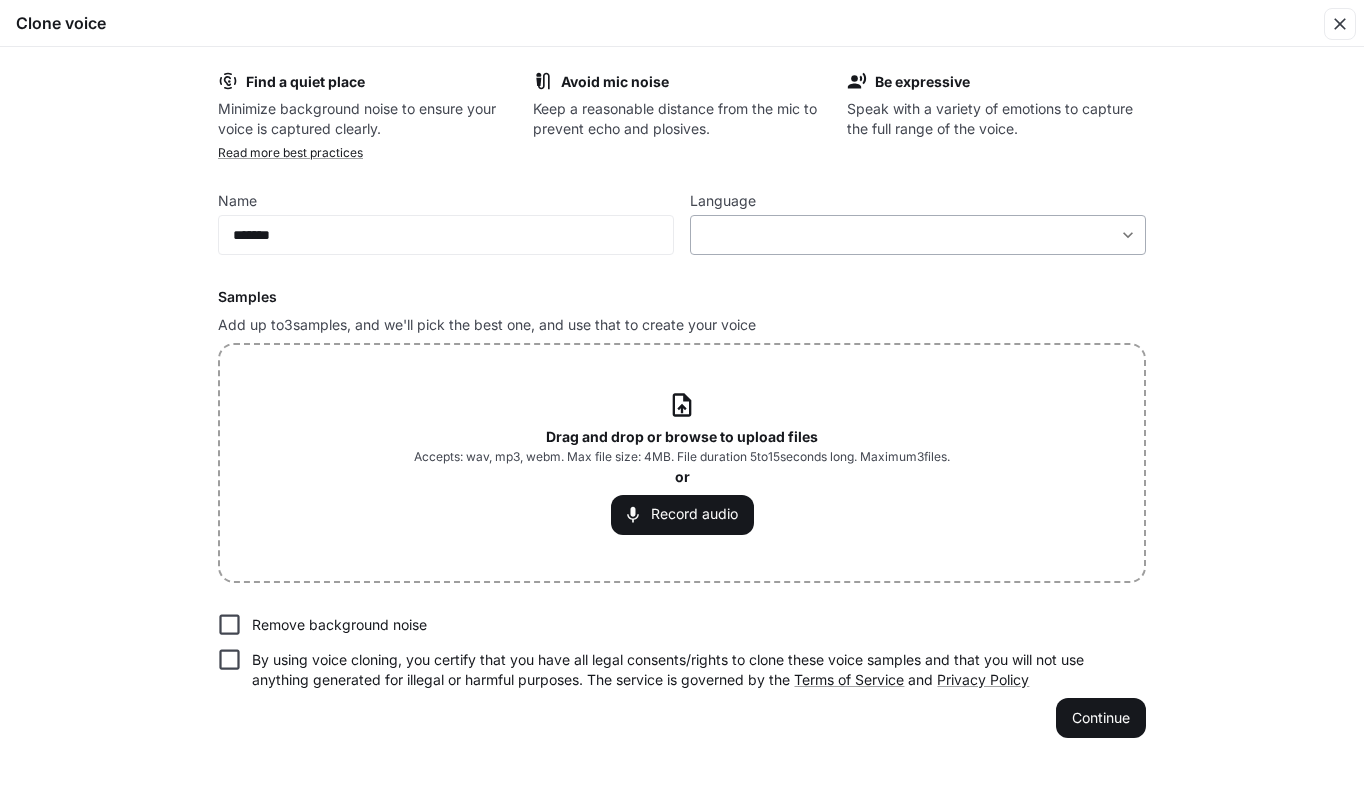 click on "**********" at bounding box center (682, 393) 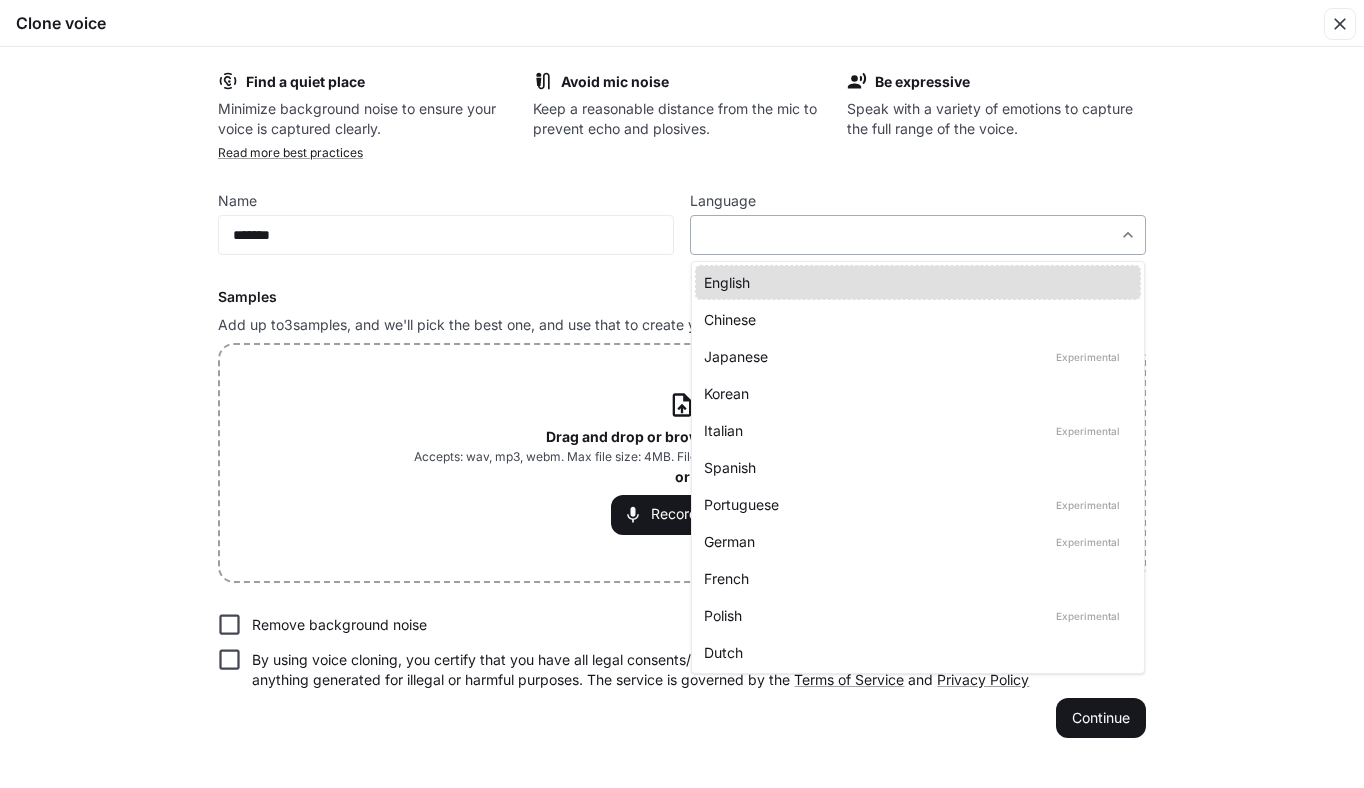 type 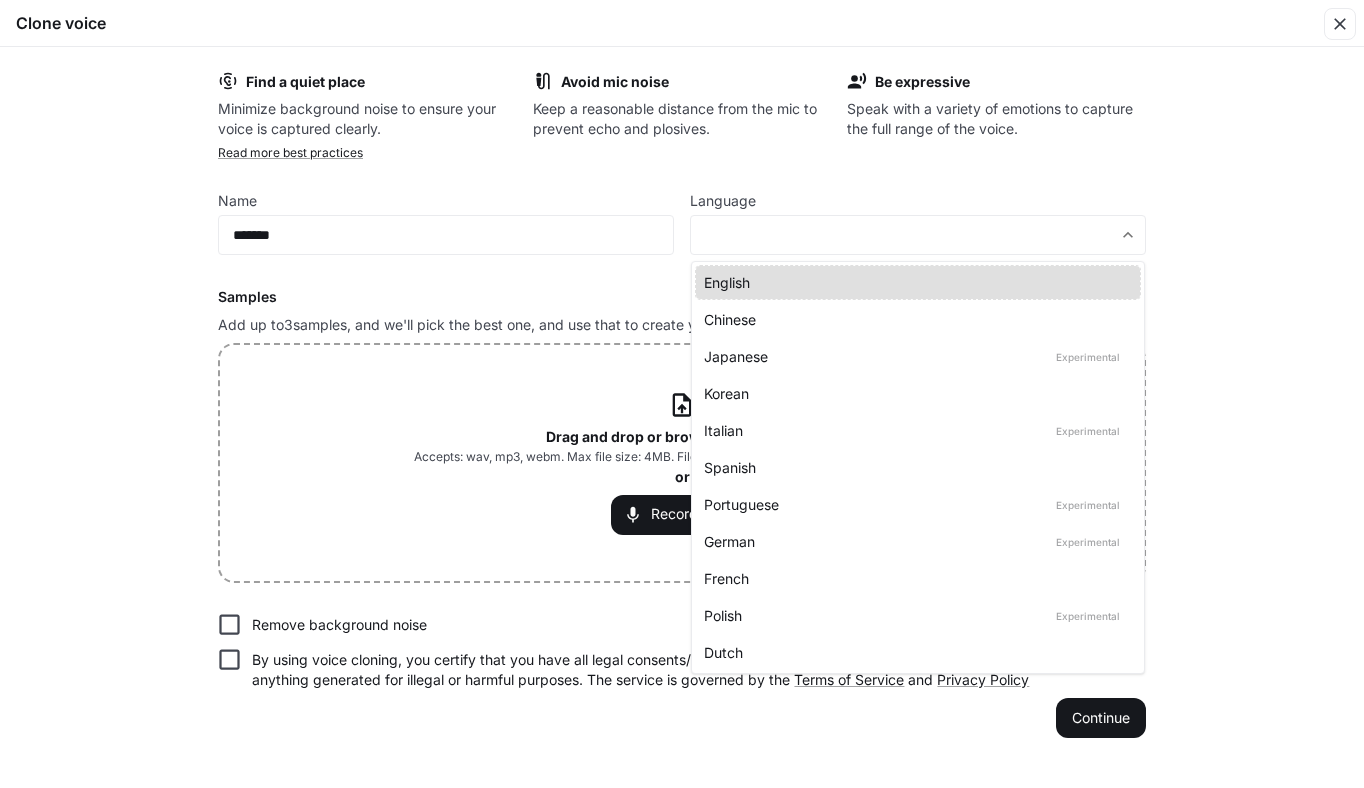 click on "English" at bounding box center (914, 282) 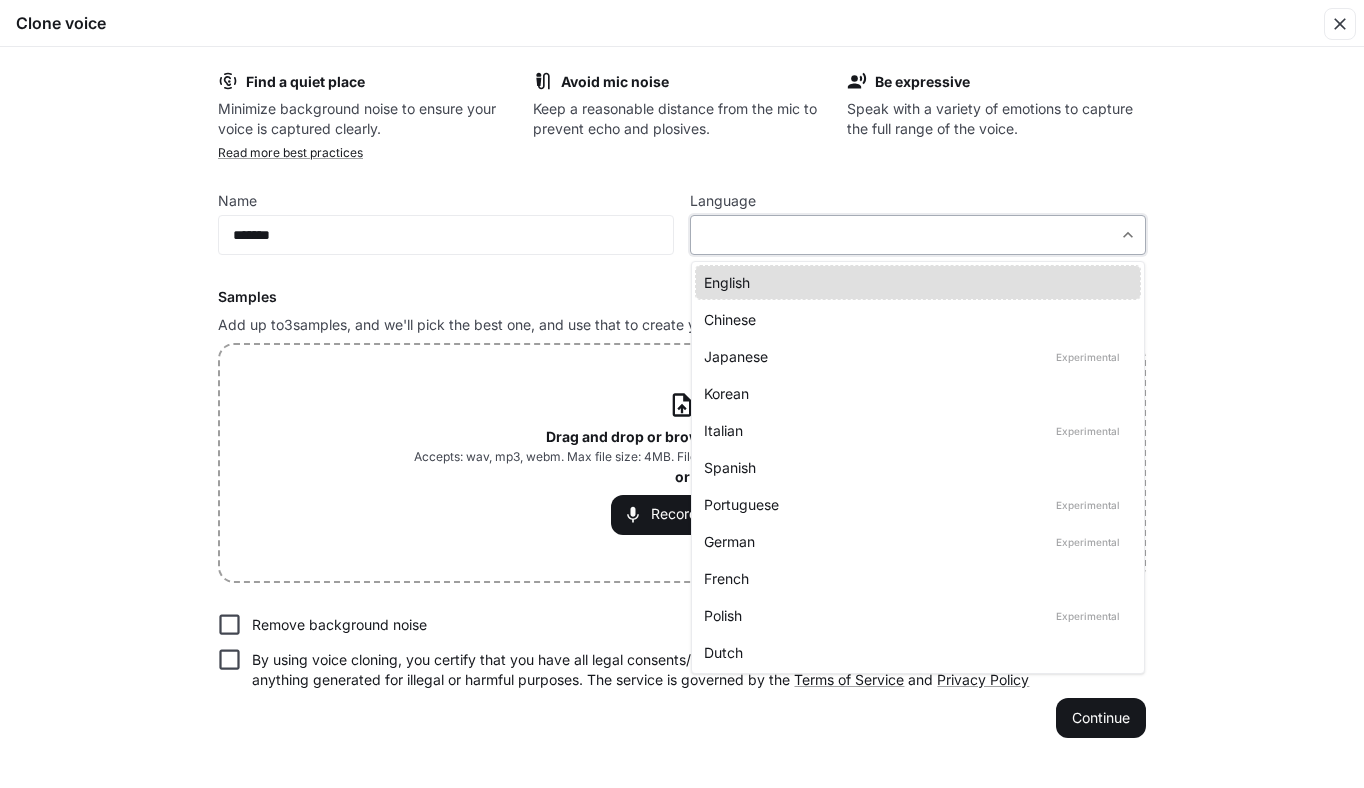 type on "*****" 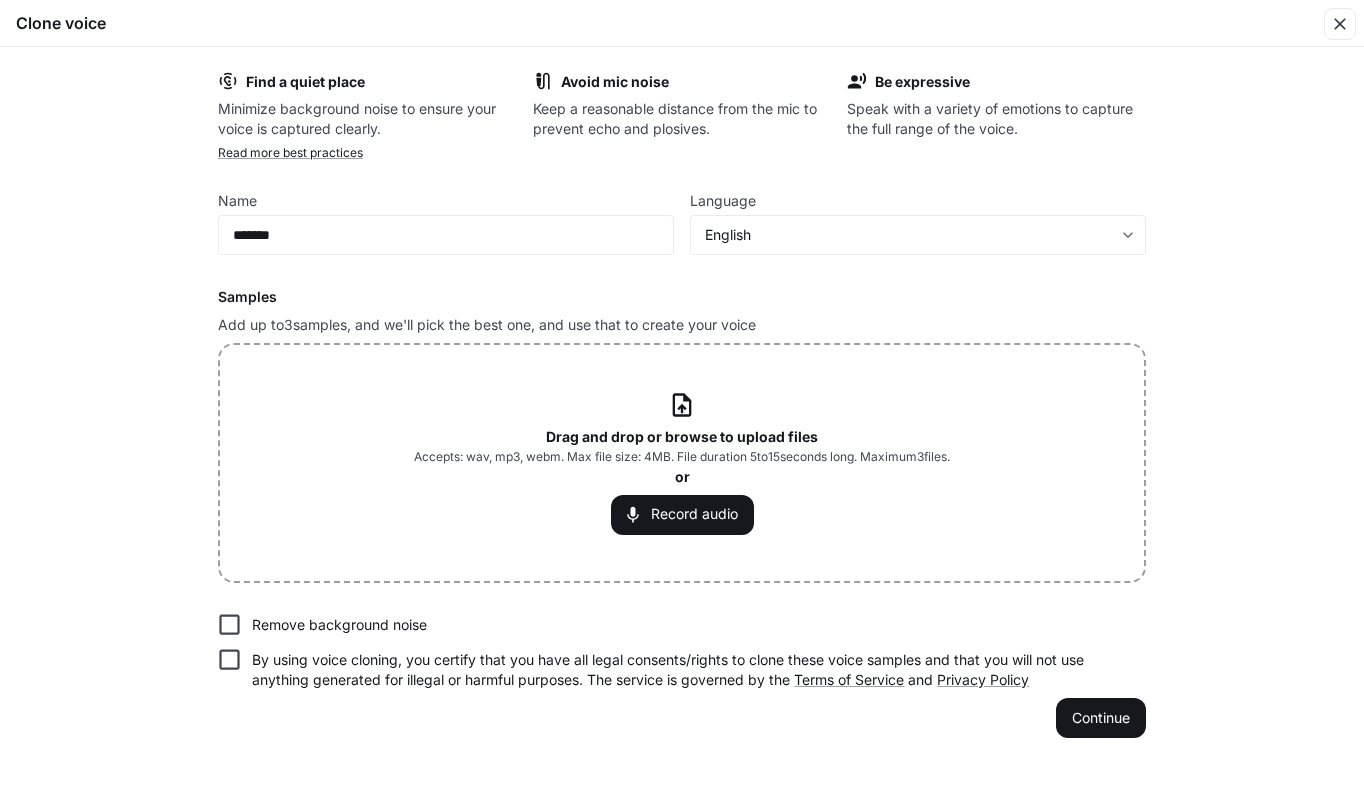 click on "Samples" at bounding box center (682, 297) 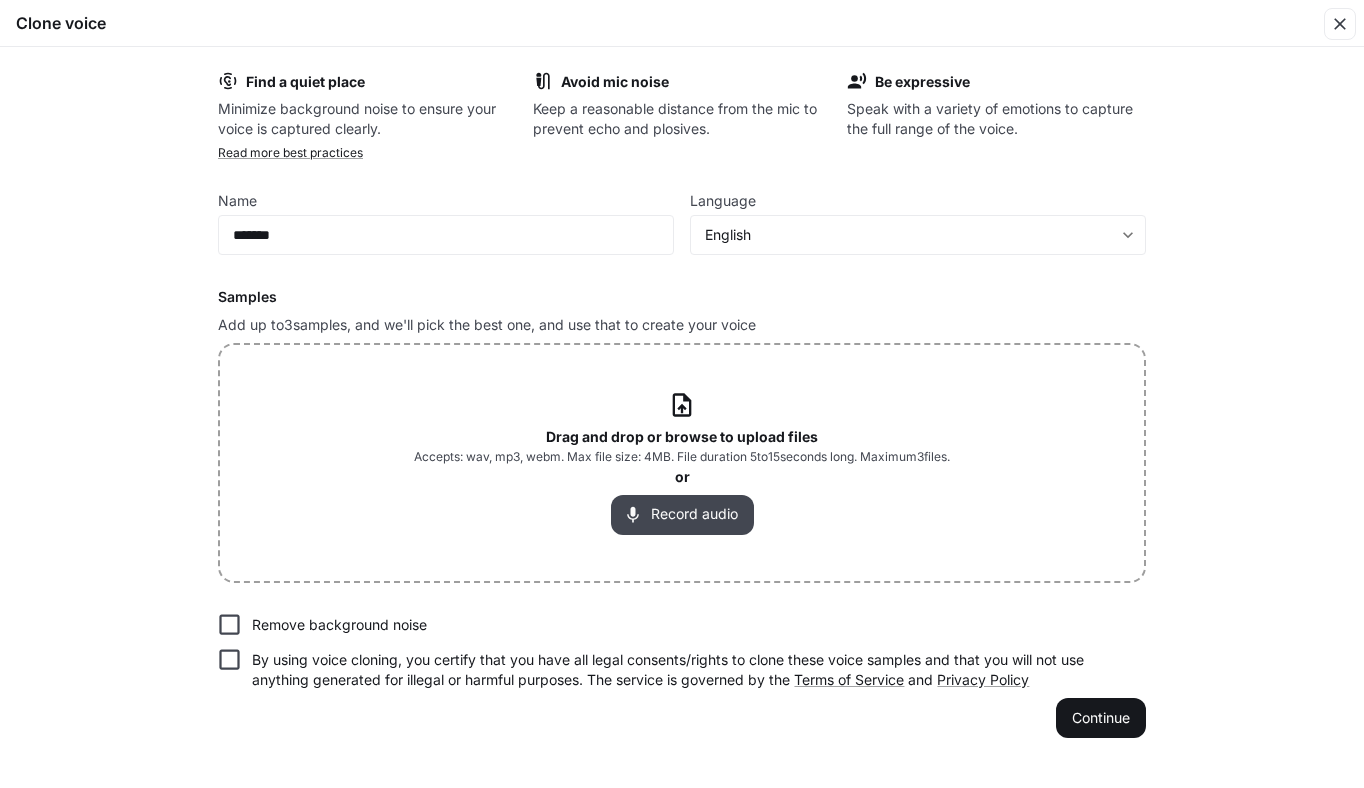 click on "Record audio" at bounding box center [682, 515] 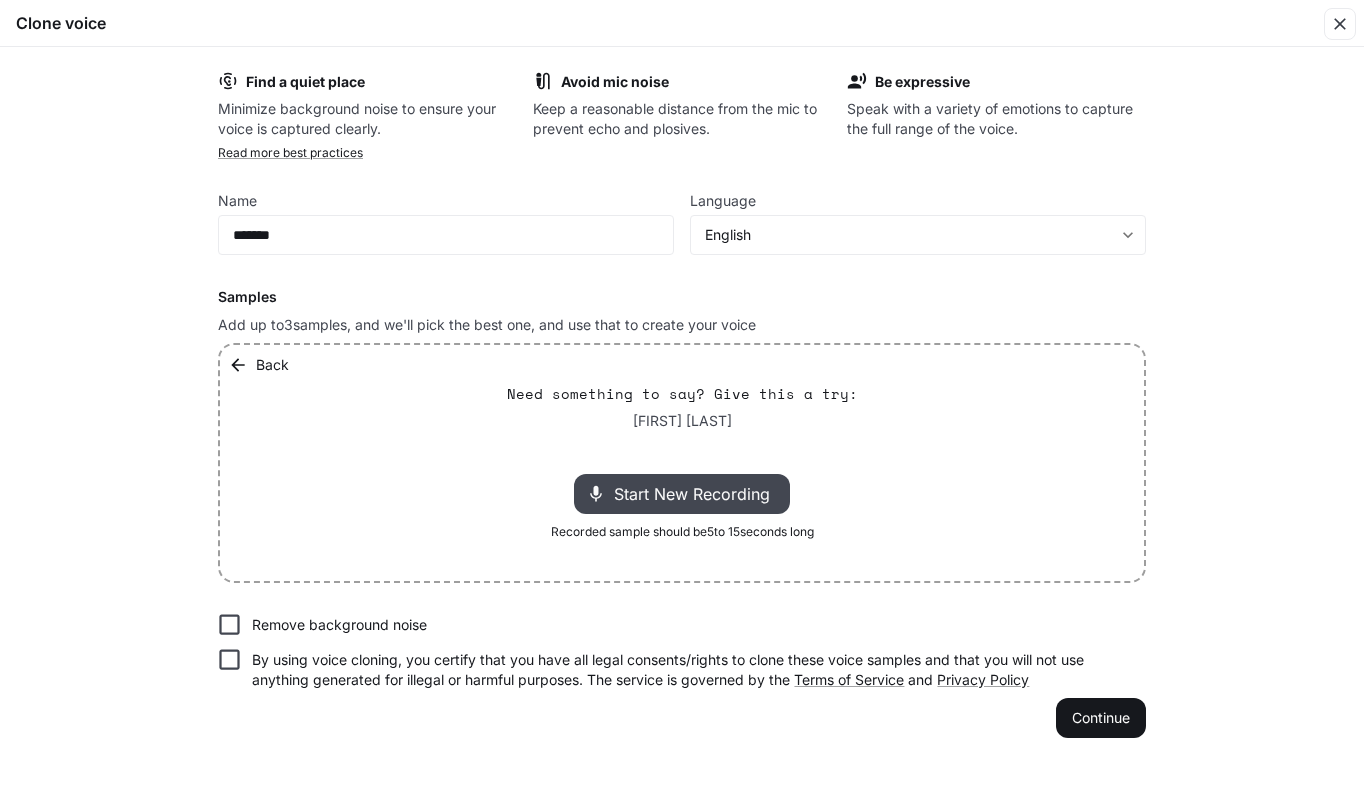 click on "Start New Recording" at bounding box center (698, 494) 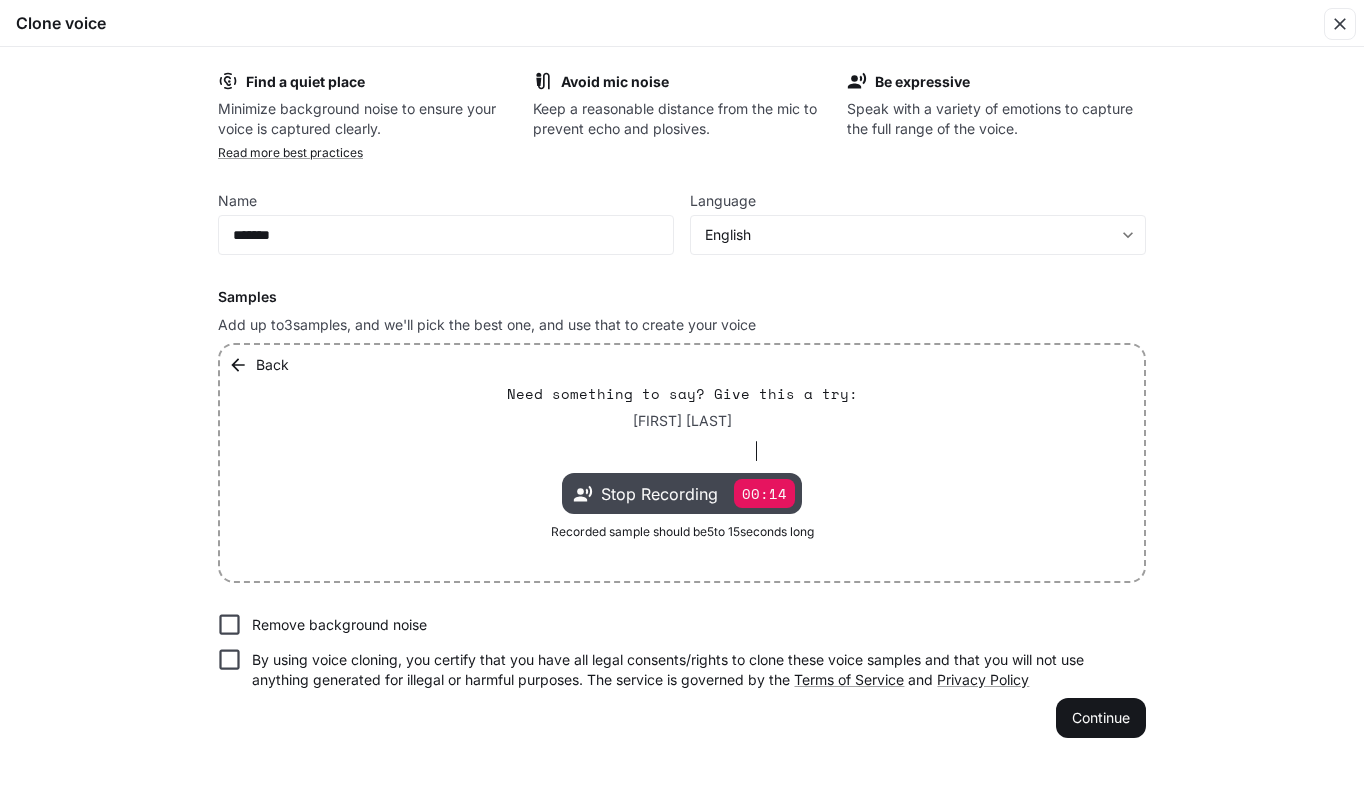 click on "00:14" at bounding box center (764, 493) 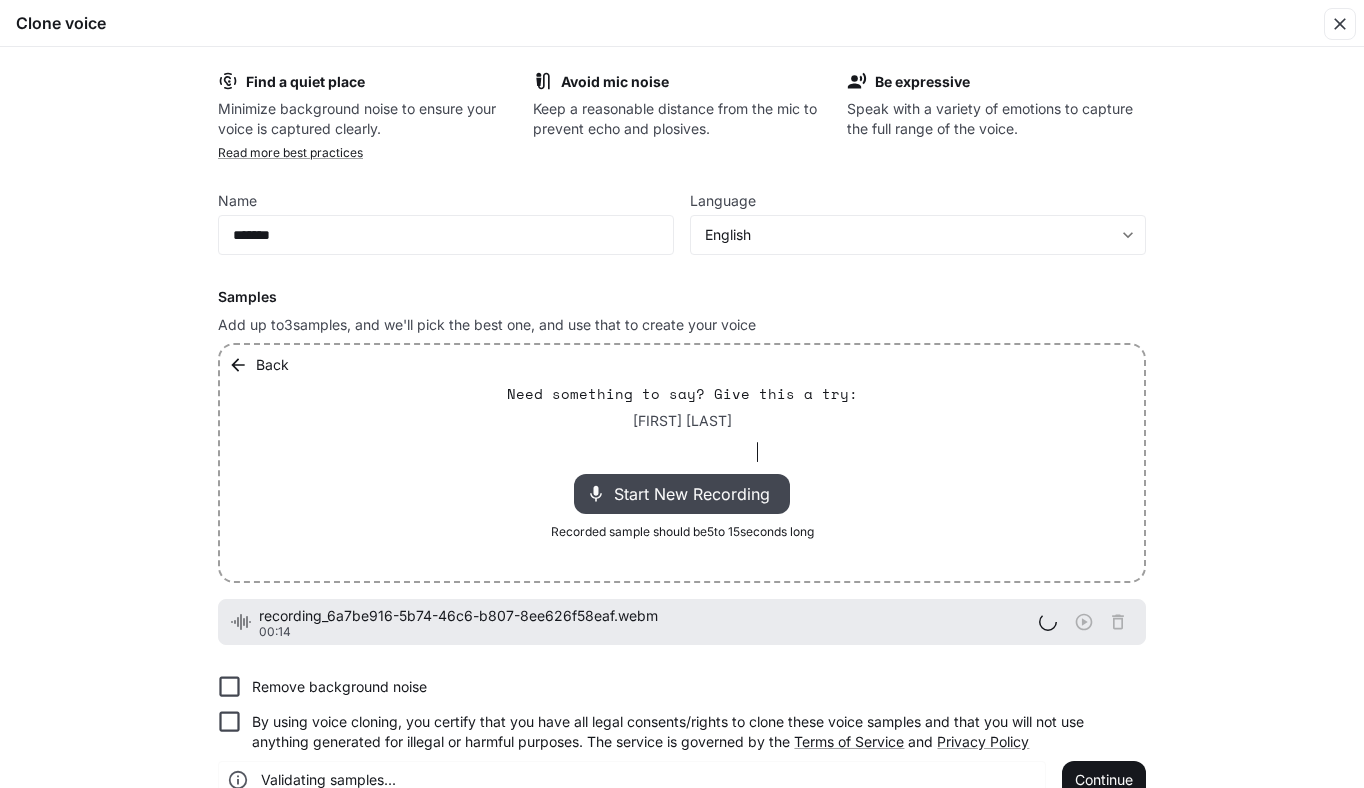 scroll, scrollTop: 36, scrollLeft: 0, axis: vertical 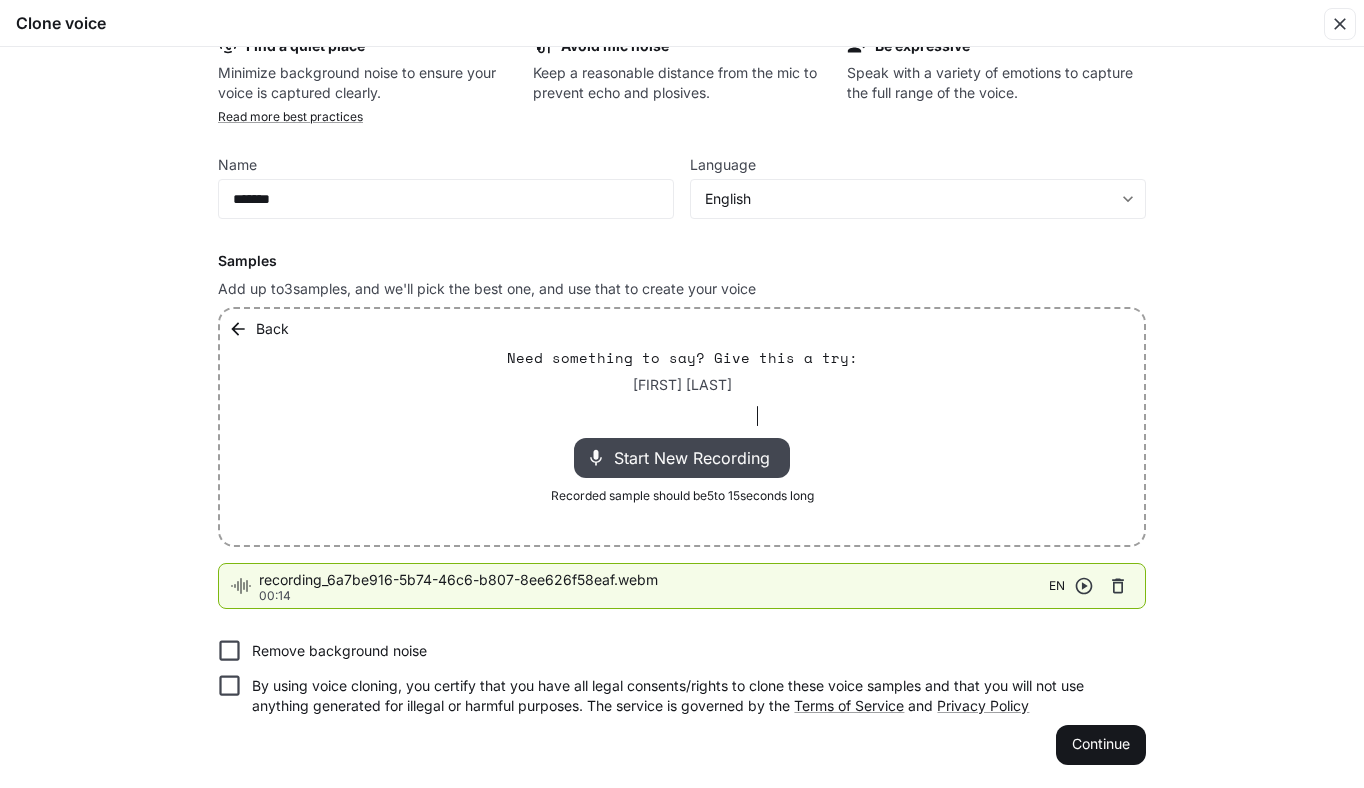 click on "Clone voice Find a quiet place Minimize background noise to ensure your voice is captured clearly. Avoid mic noise Keep a reasonable distance from the mic to prevent echo and plosives. Be expressive Speak with a variety of emotions to capture the full range of the voice. Read more best practices Name ******* ​ Language English ***** ​ Samples Add up to  3  samples, and we'll pick the best one, and use that to create your voice Back Need something to say? Give this a try: Are you ready for the most incredible voice clone you've ever heard? I know I can't wait to hear it! You're going to be blown away! Okay, maybe I should calm down and finish this recording. Start New Recording Recorded sample should be  5  to   15  seconds long recording_6a7be916-5b74-46c6-b807-8ee626f58eaf.webm 00:14 EN Remove background noise   Terms of Service   and   Privacy Policy Continue" at bounding box center [682, 417] 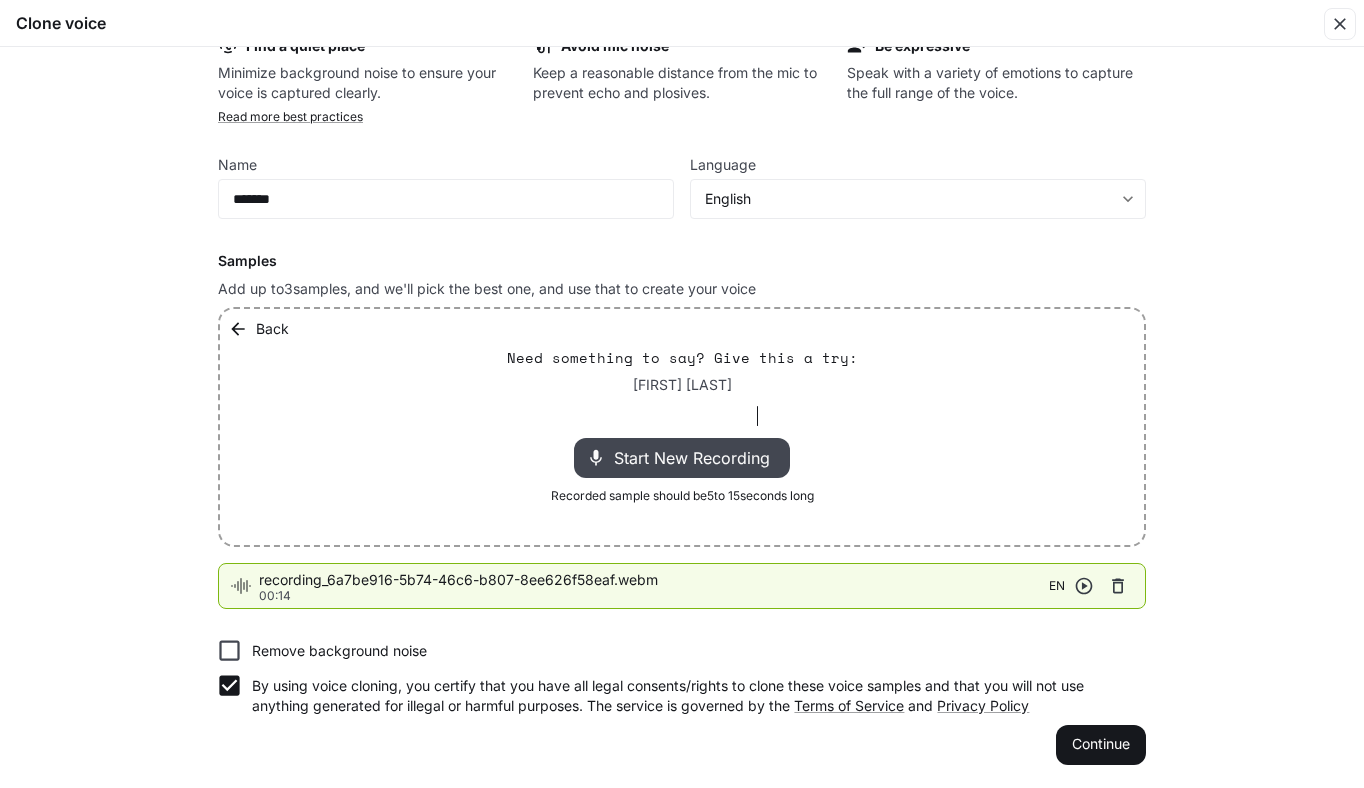 click on "Remove background noise" at bounding box center [339, 651] 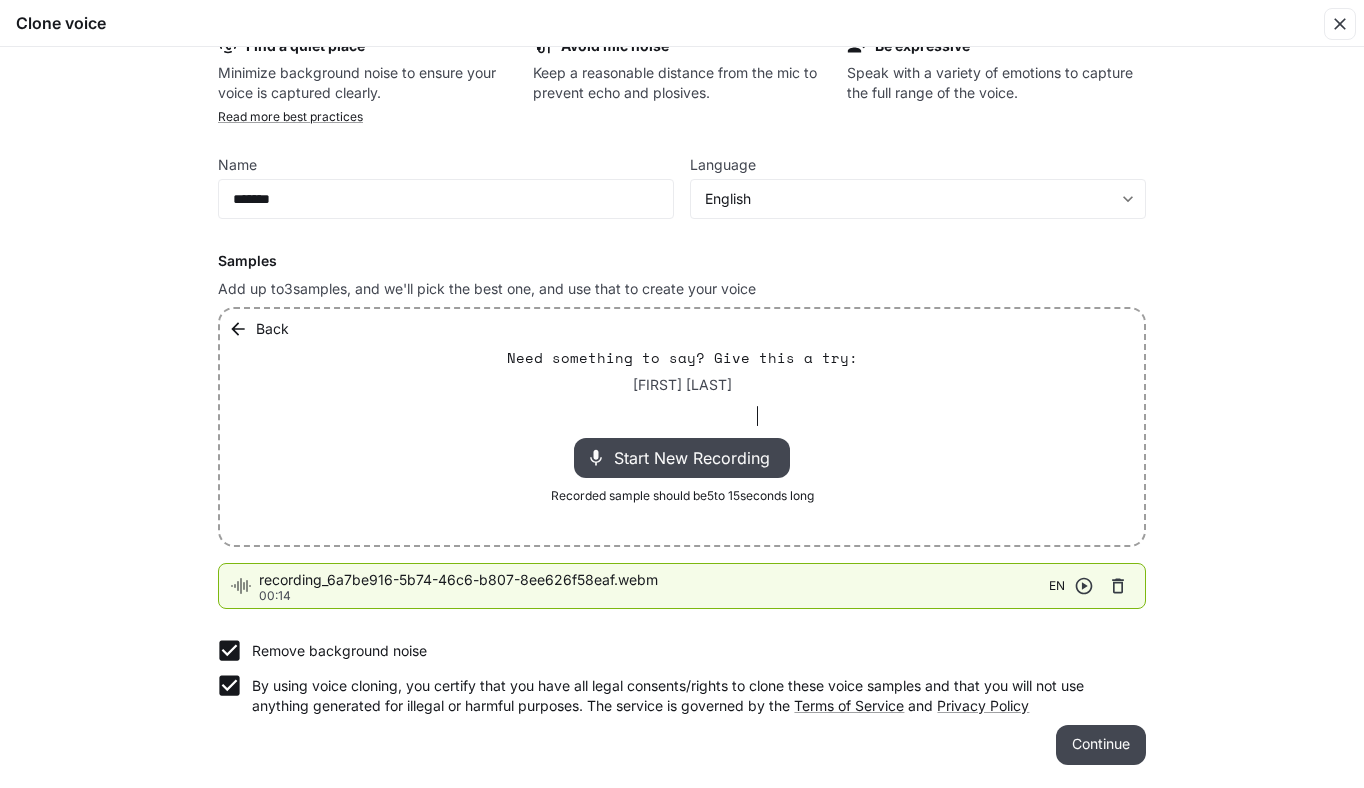 click on "Continue" at bounding box center [1101, 745] 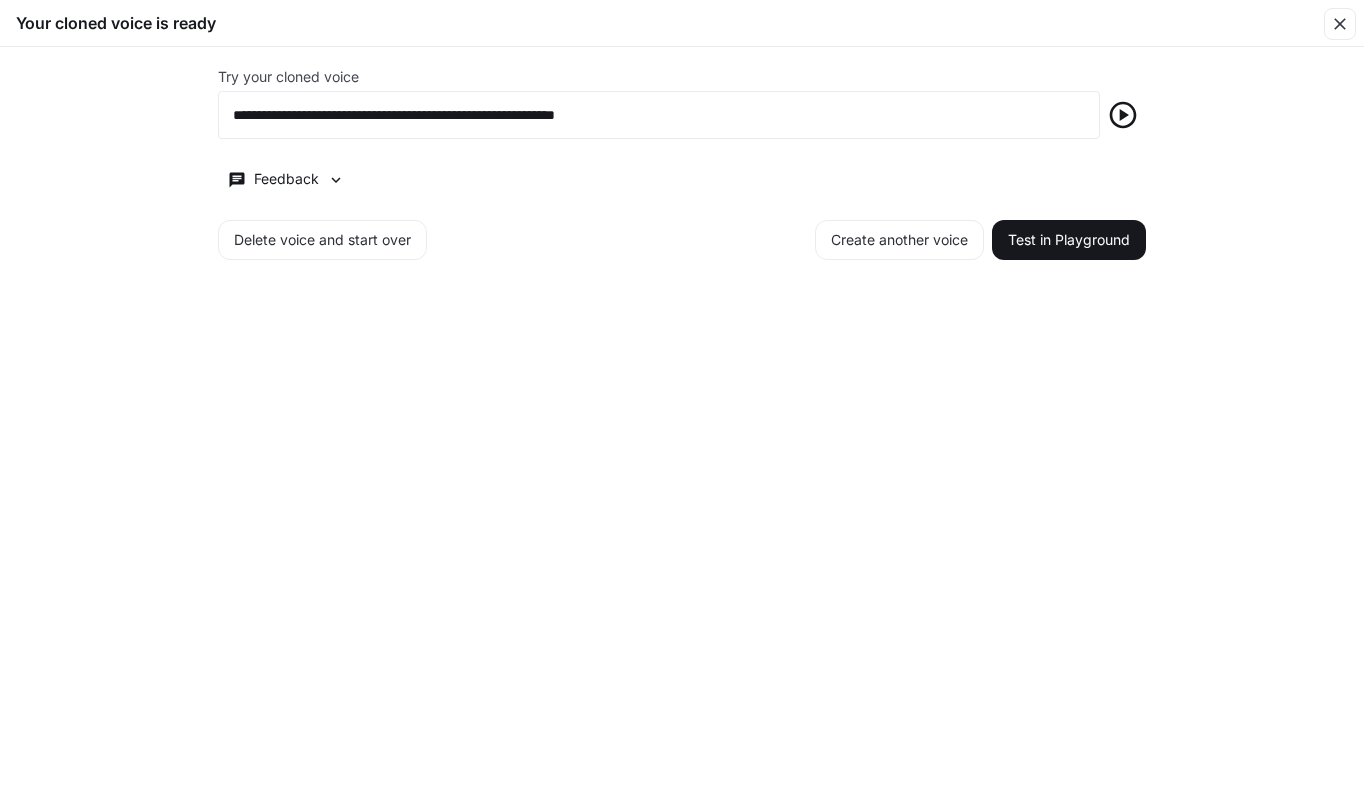 scroll, scrollTop: 0, scrollLeft: 0, axis: both 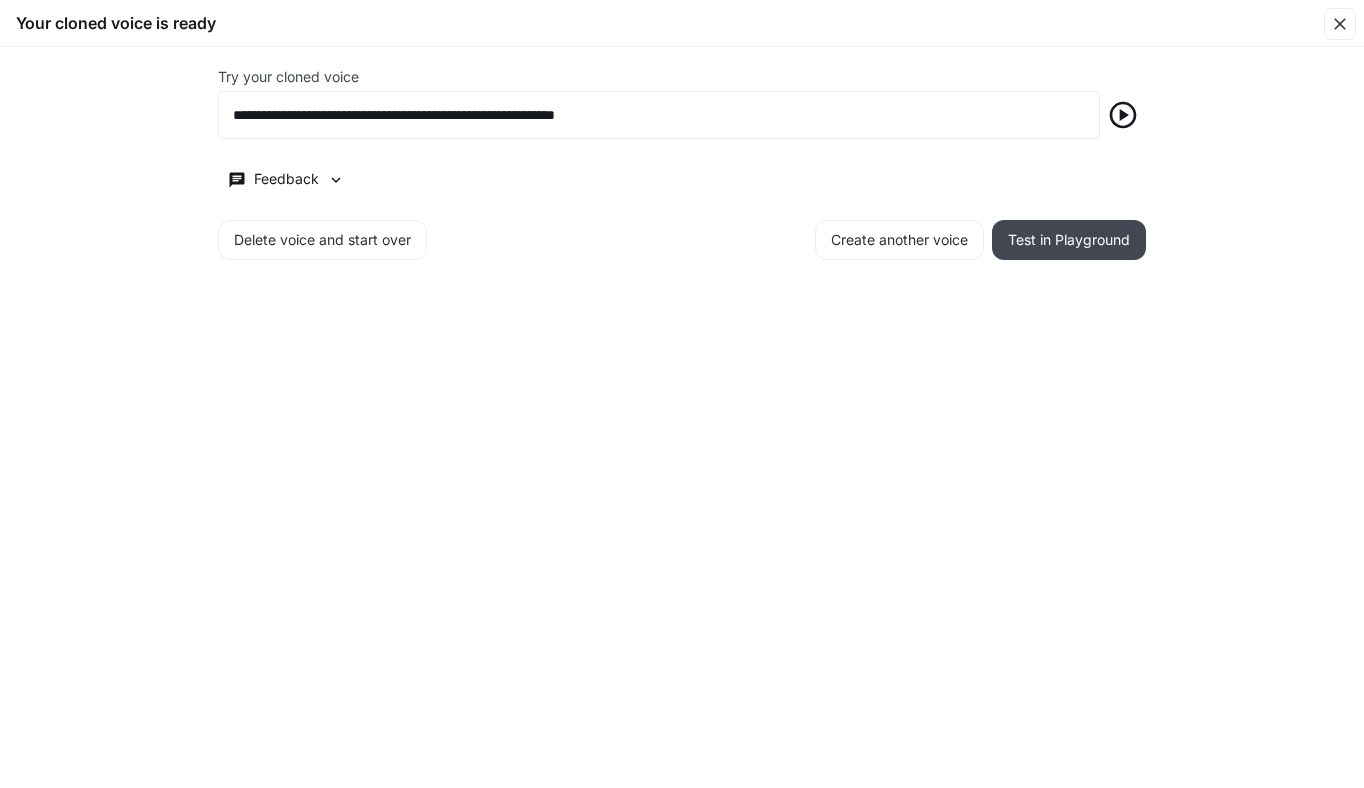 click on "Test in Playground" at bounding box center [1069, 240] 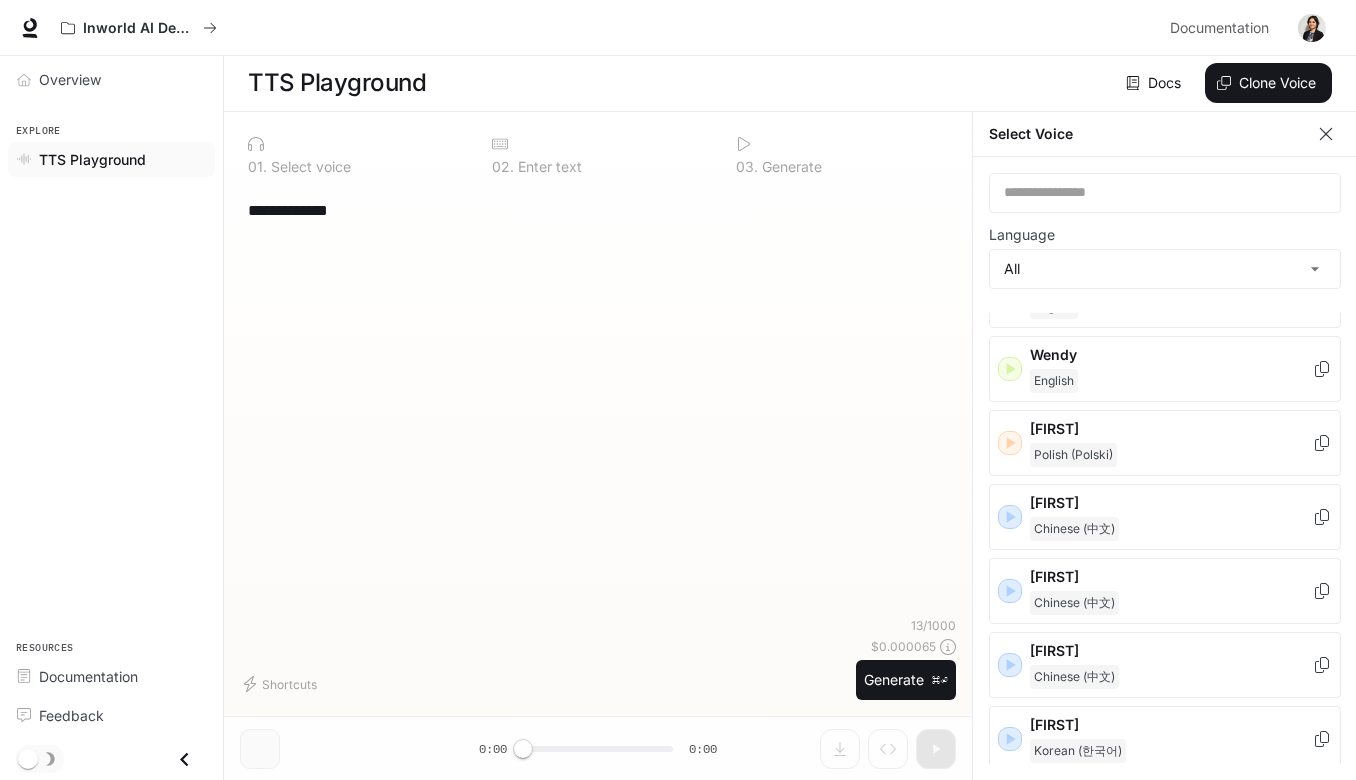 click on "**********" at bounding box center [598, 401] 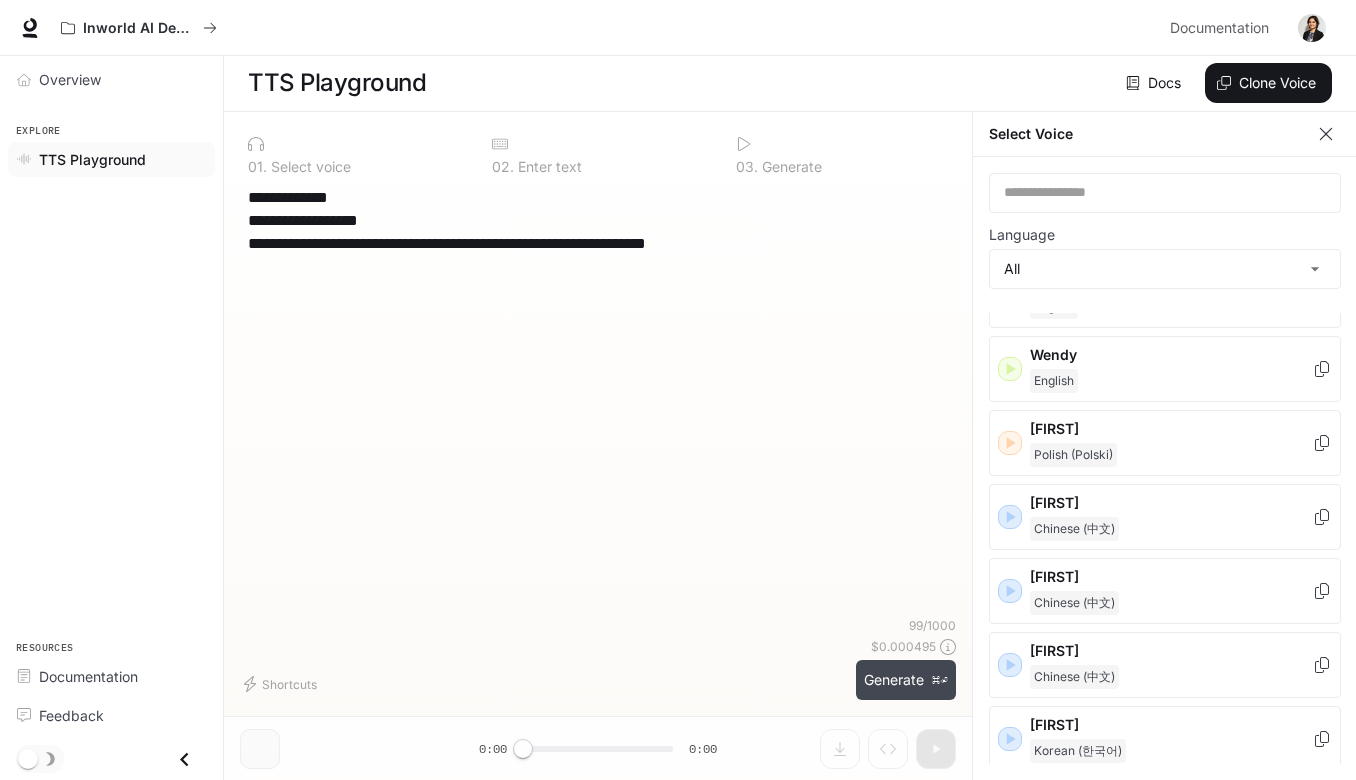 type on "**********" 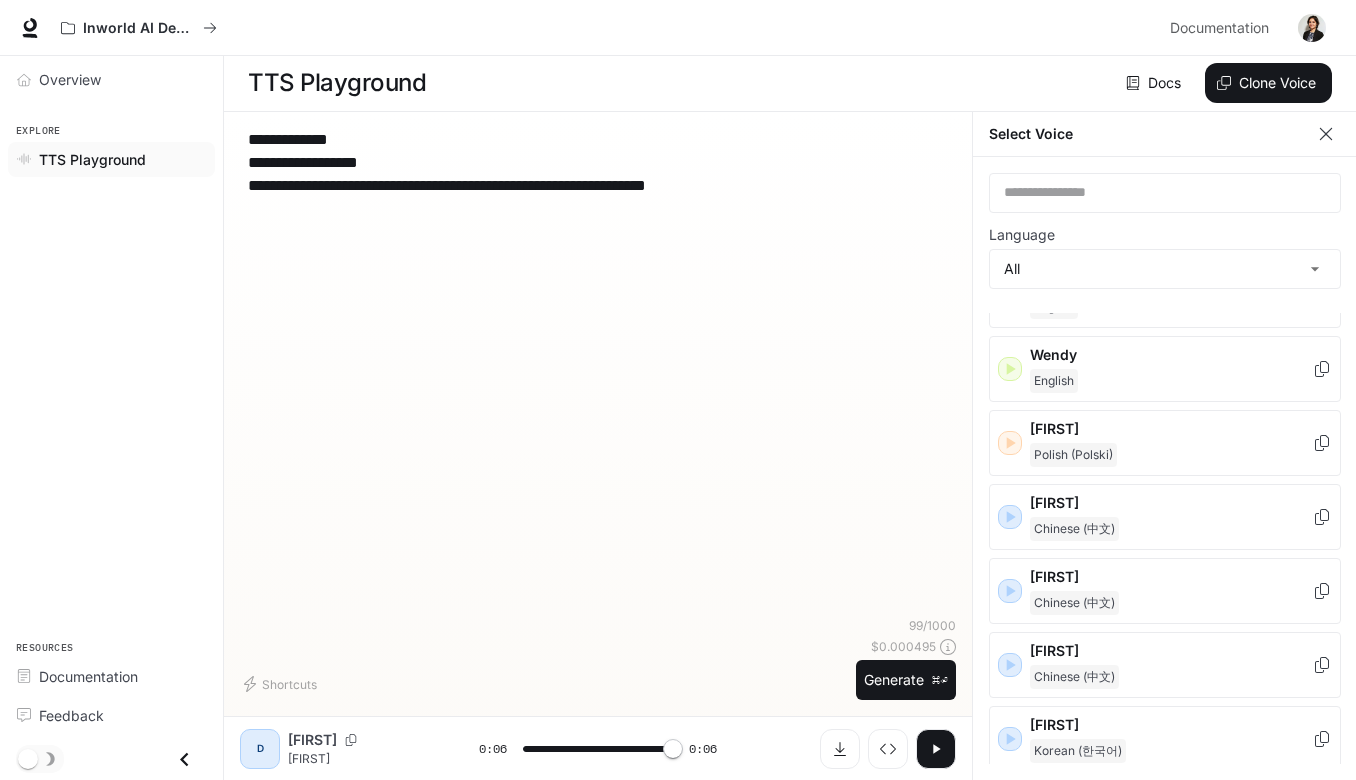 type on "*" 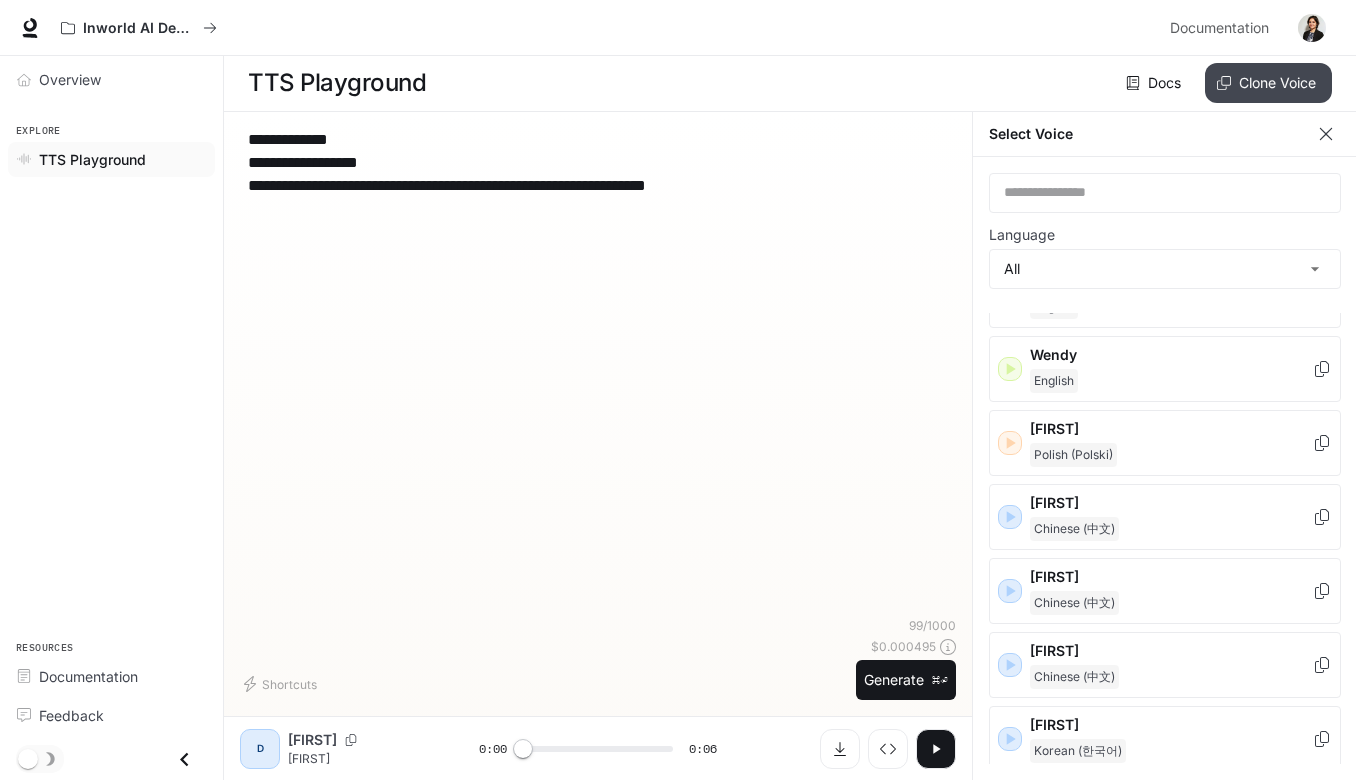 click 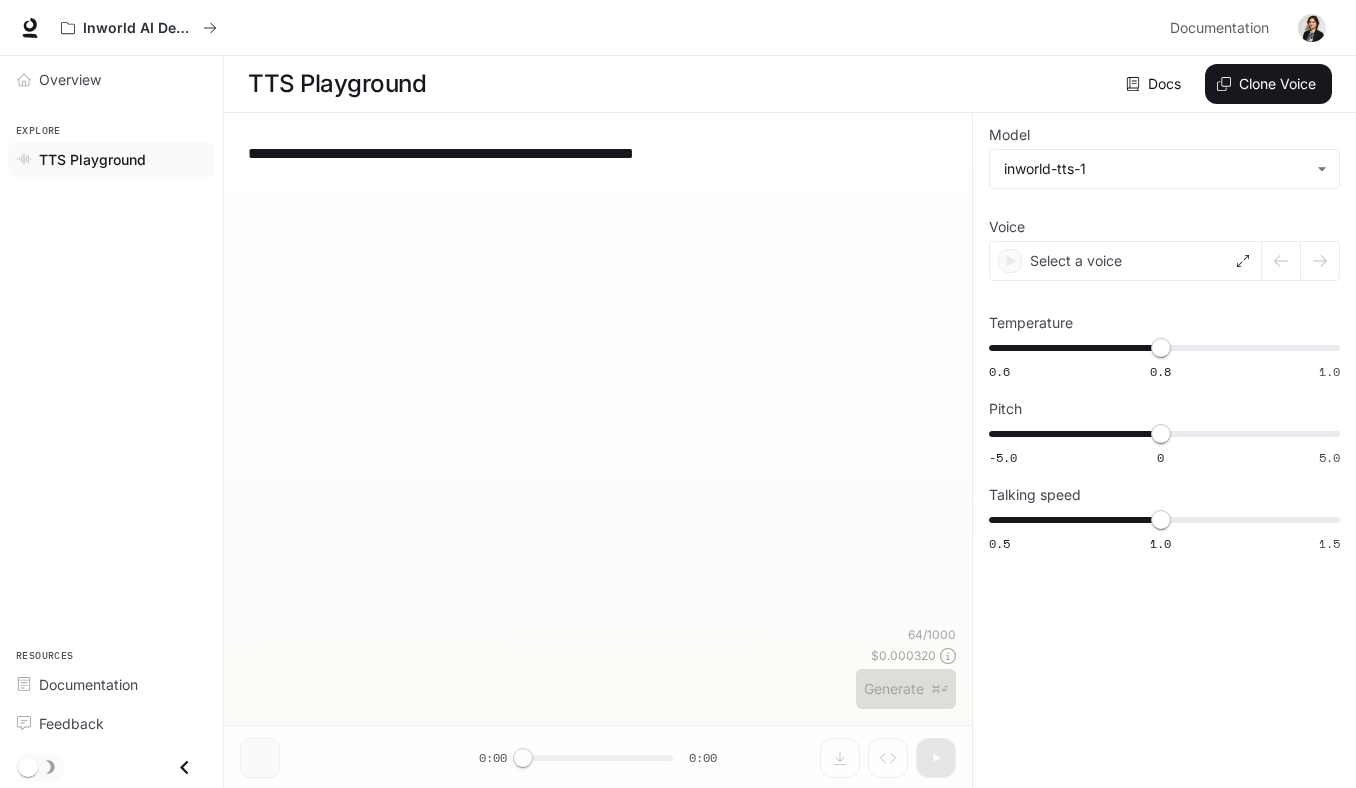 scroll, scrollTop: 0, scrollLeft: 0, axis: both 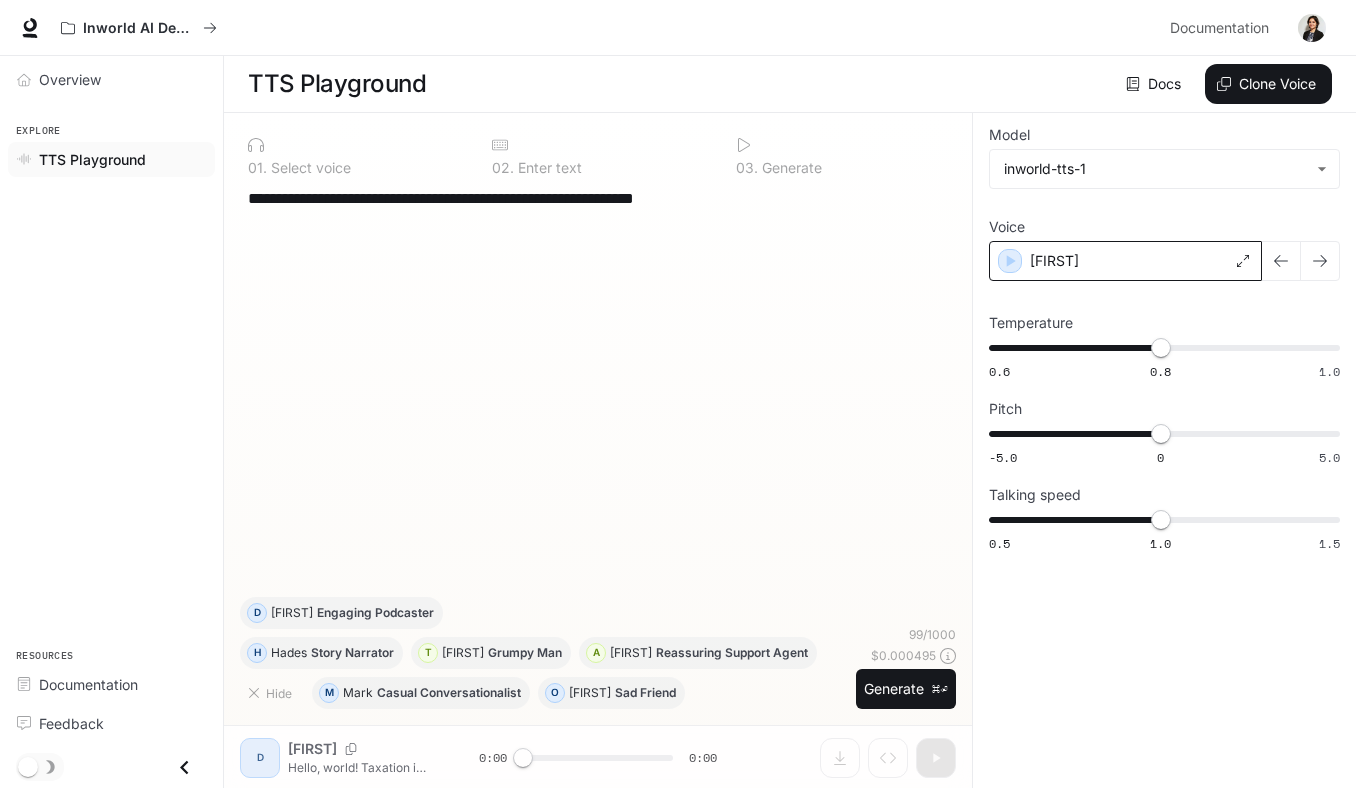 click on "[FIRST]" at bounding box center (1125, 261) 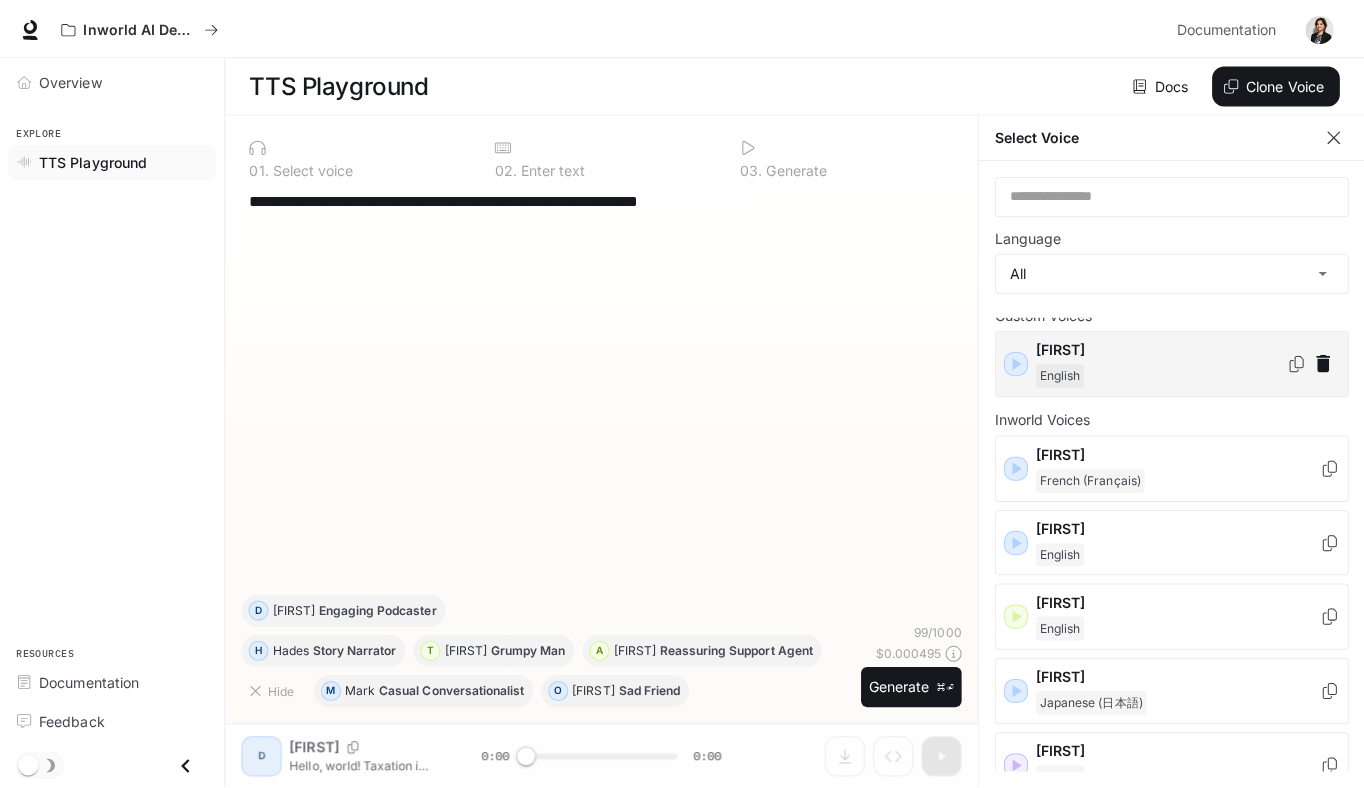 scroll, scrollTop: 0, scrollLeft: 0, axis: both 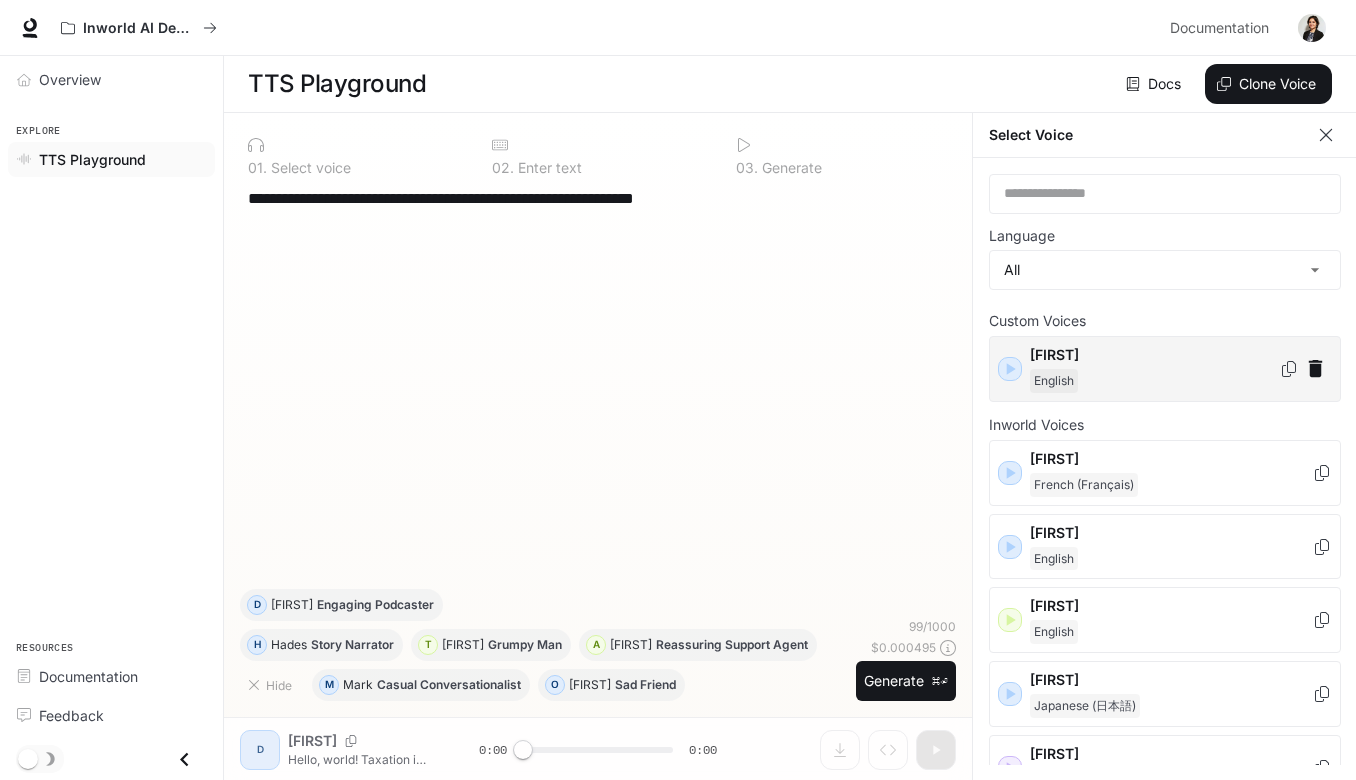 click 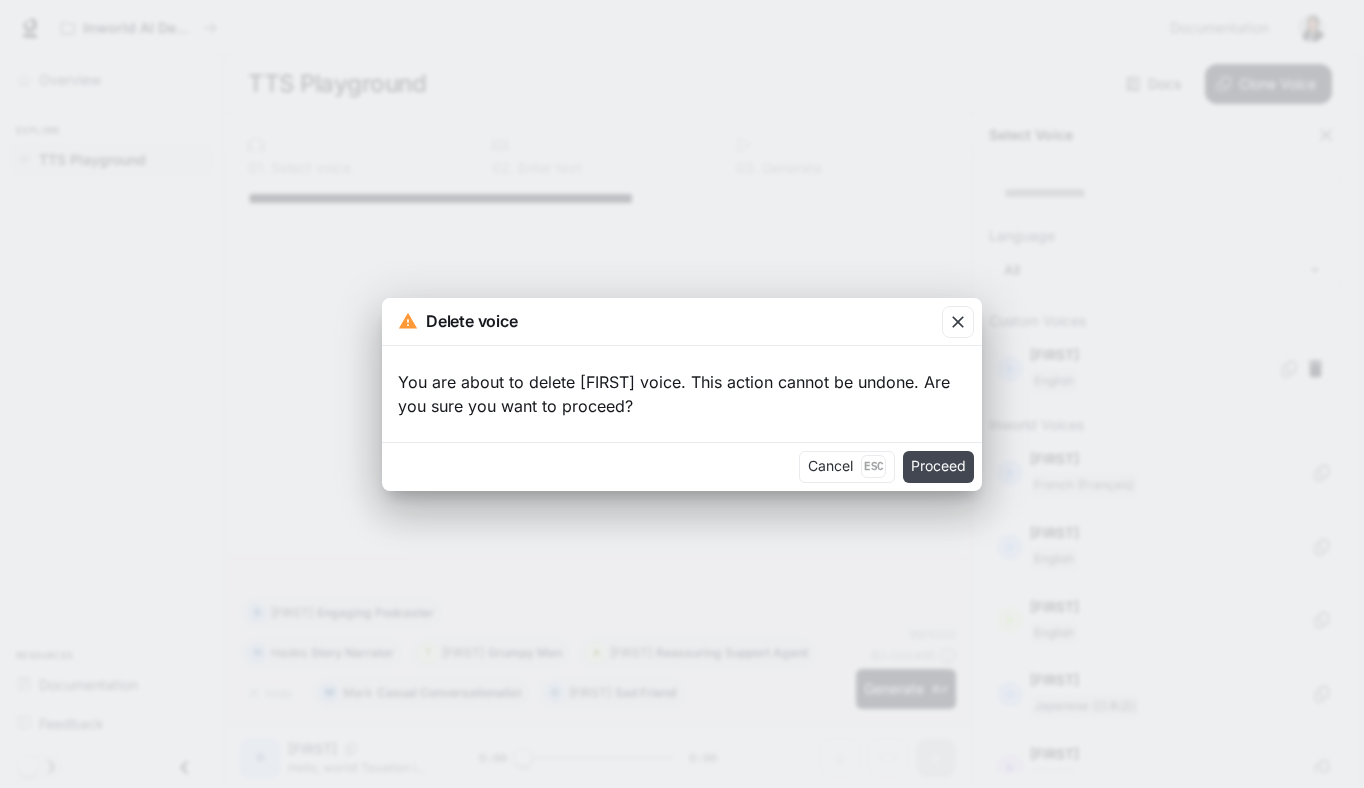 click on "Proceed" at bounding box center [938, 467] 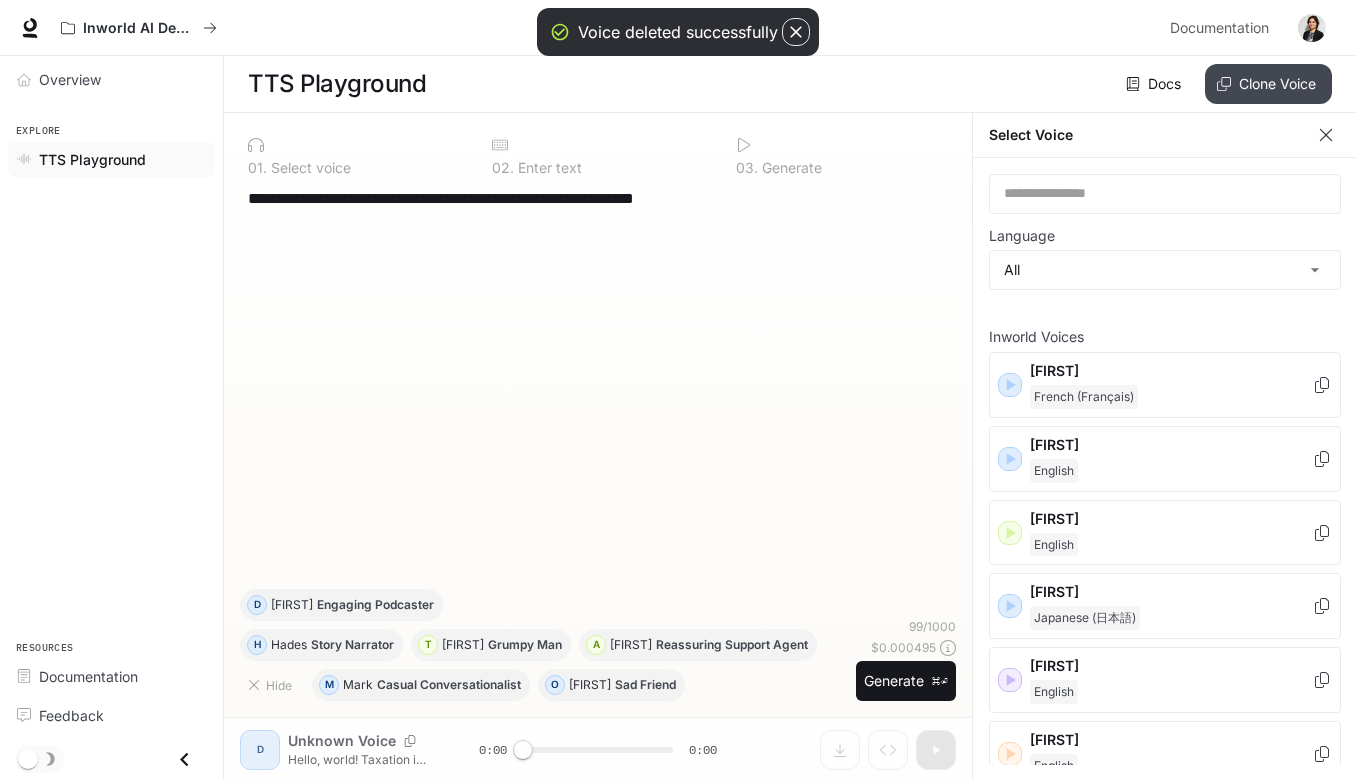 click on "Clone Voice" at bounding box center [1268, 84] 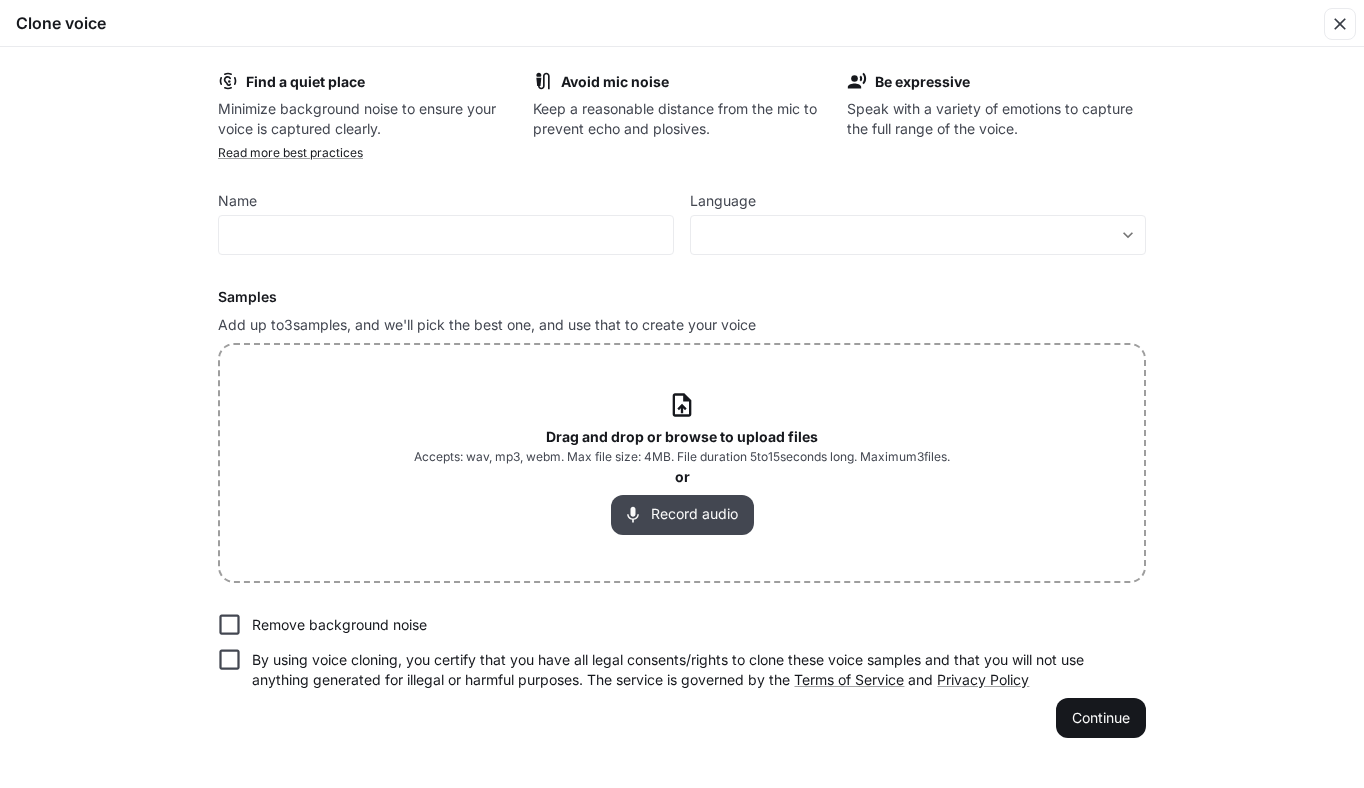 click on "Record audio" at bounding box center (682, 515) 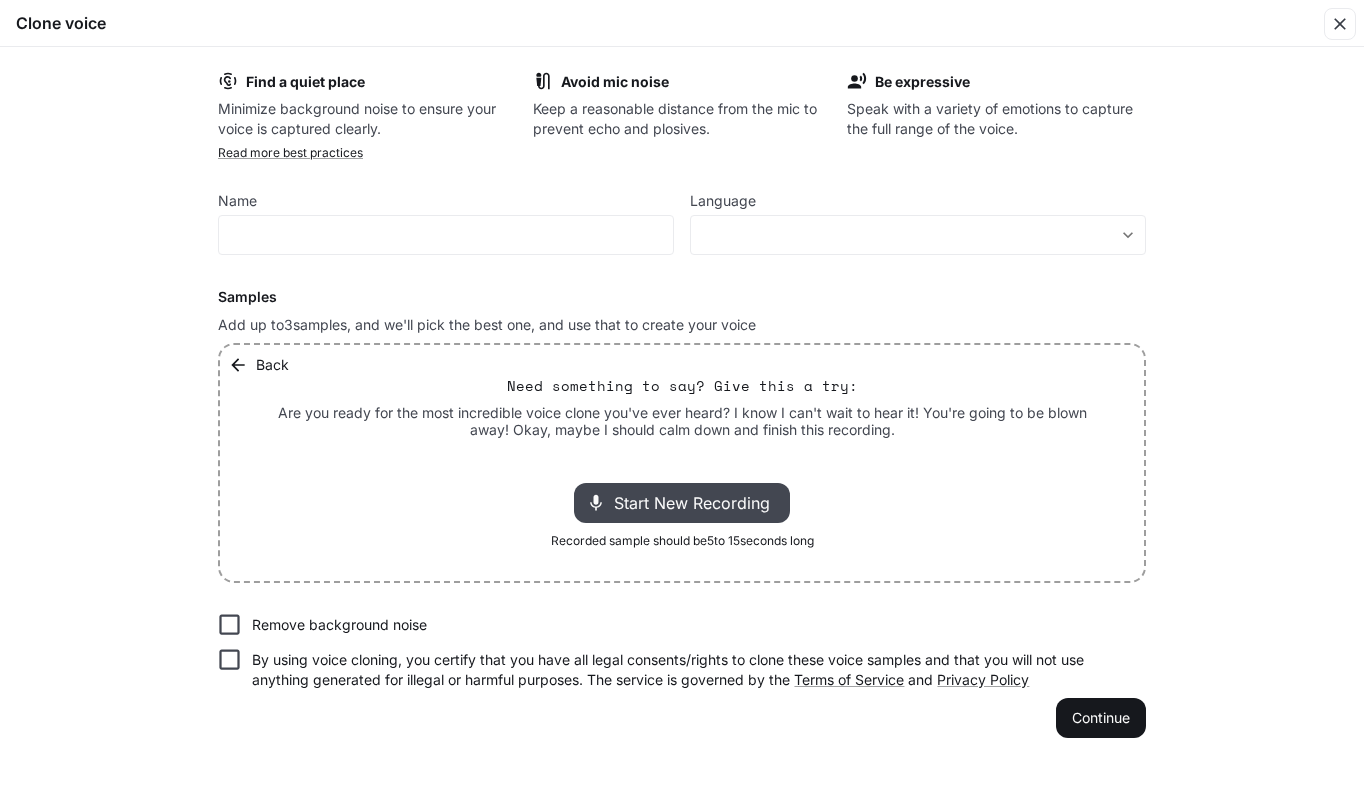 click on "Start New Recording" at bounding box center [698, 503] 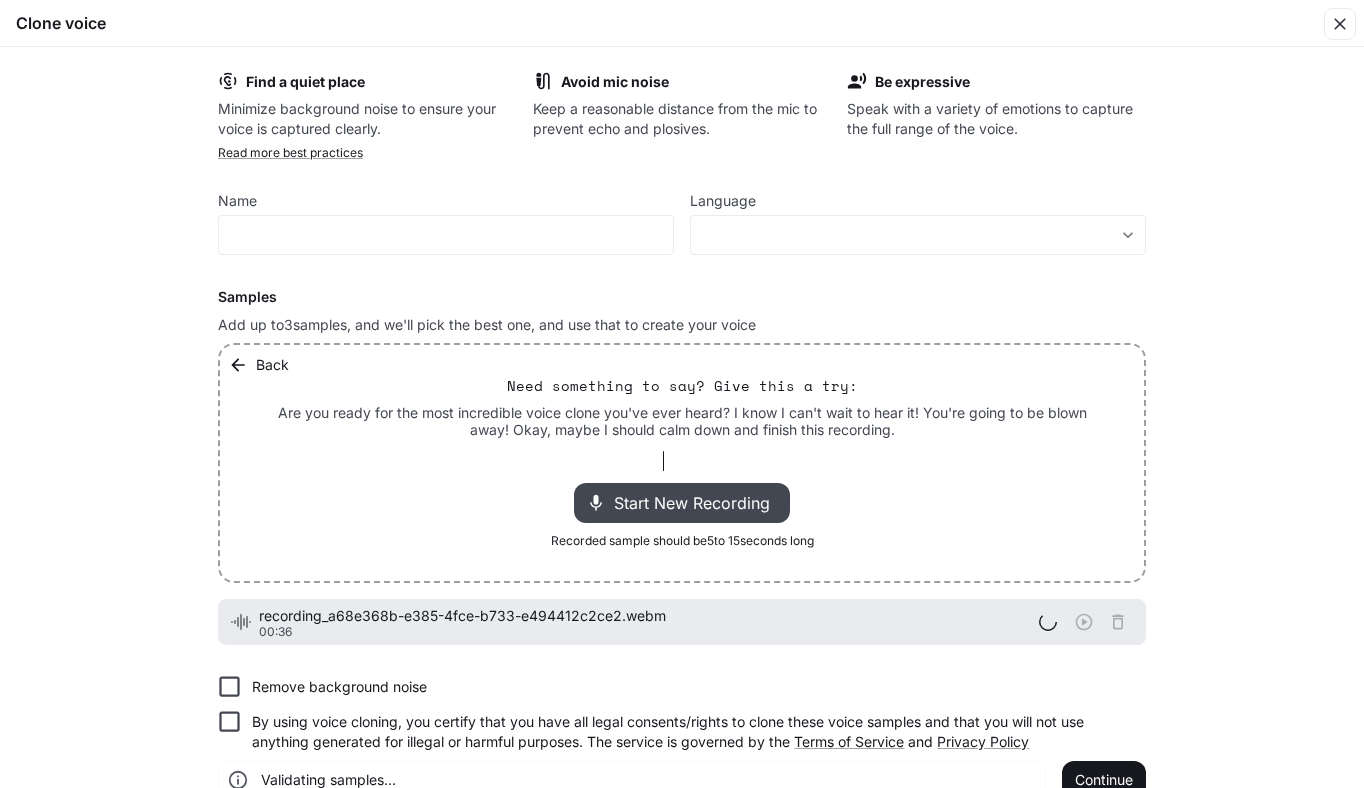 click on "Start New Recording" at bounding box center [698, 503] 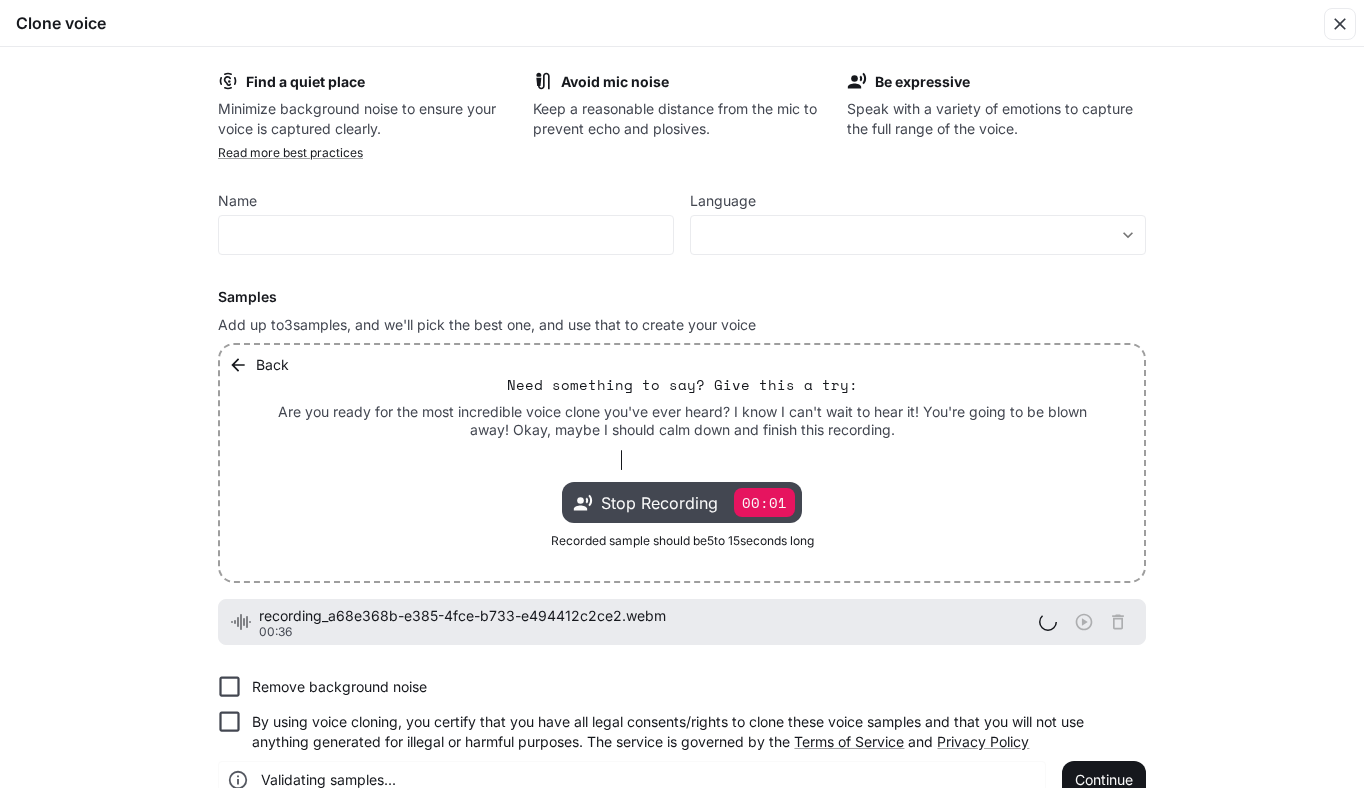 click on "00:01" at bounding box center (764, 502) 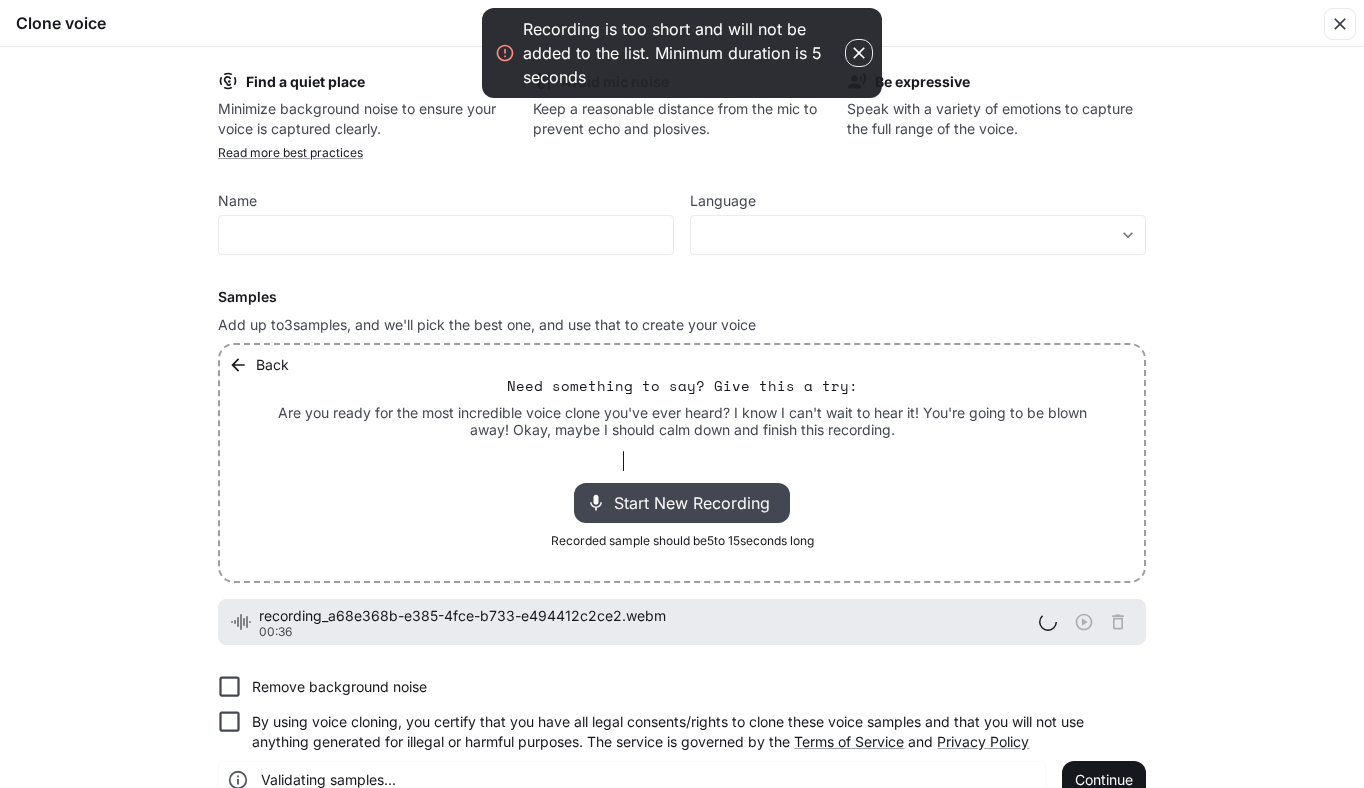 scroll, scrollTop: 36, scrollLeft: 0, axis: vertical 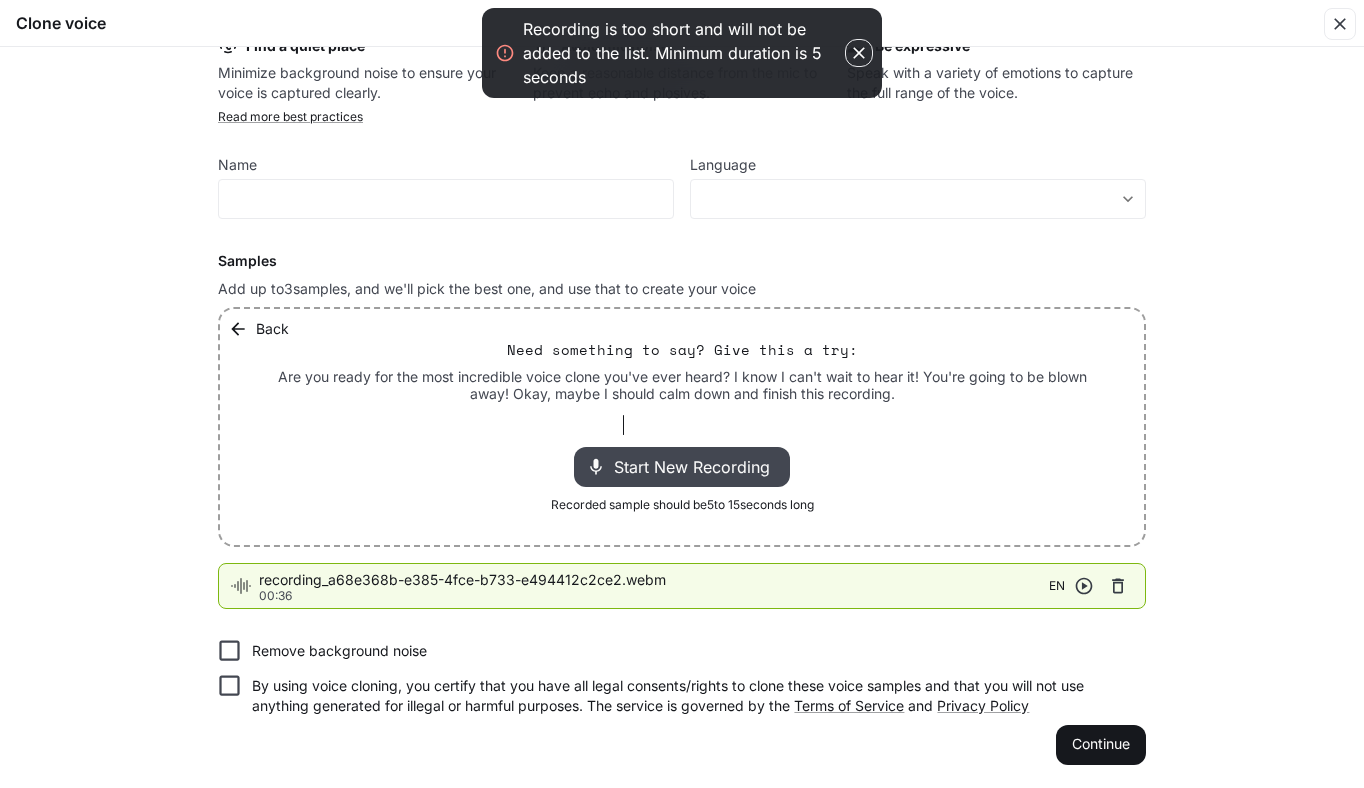 click 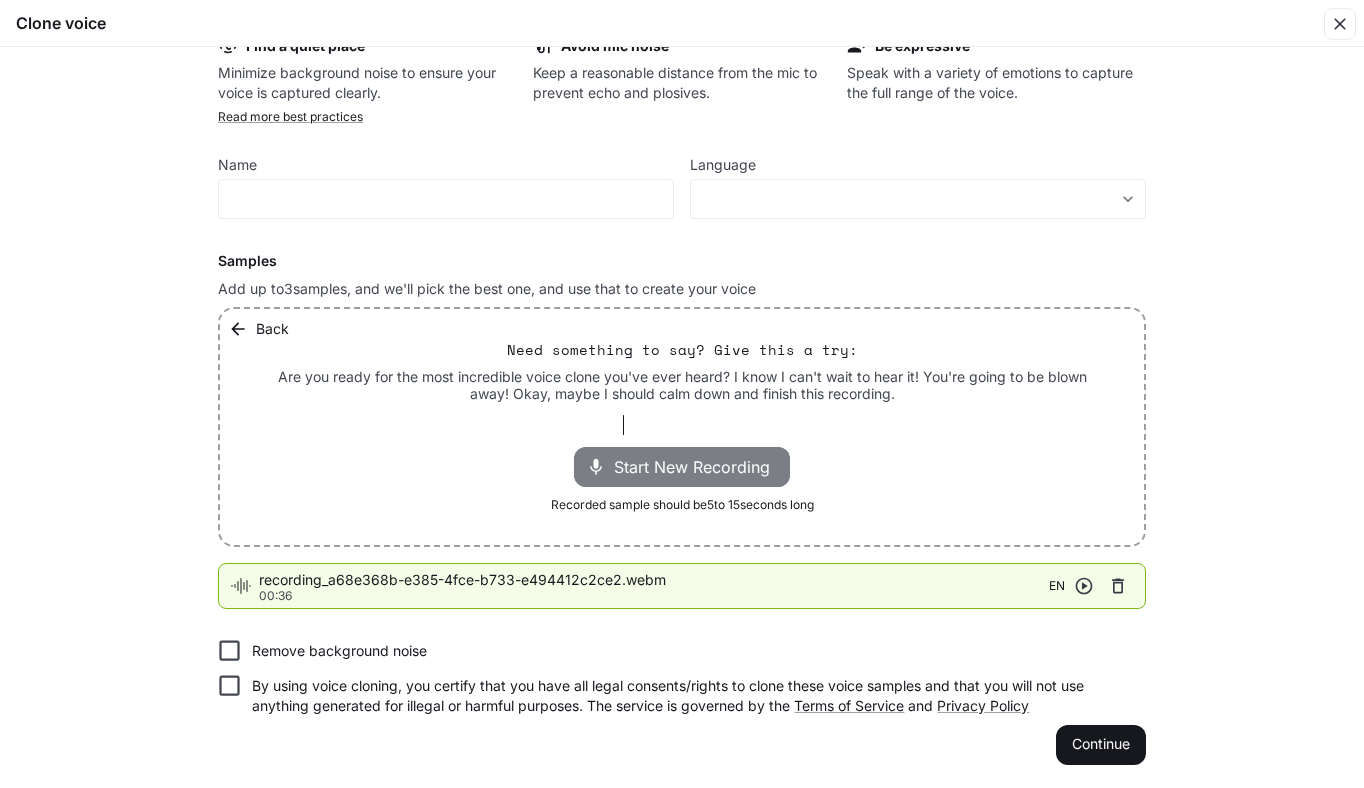 click on "Start New Recording" at bounding box center [698, 467] 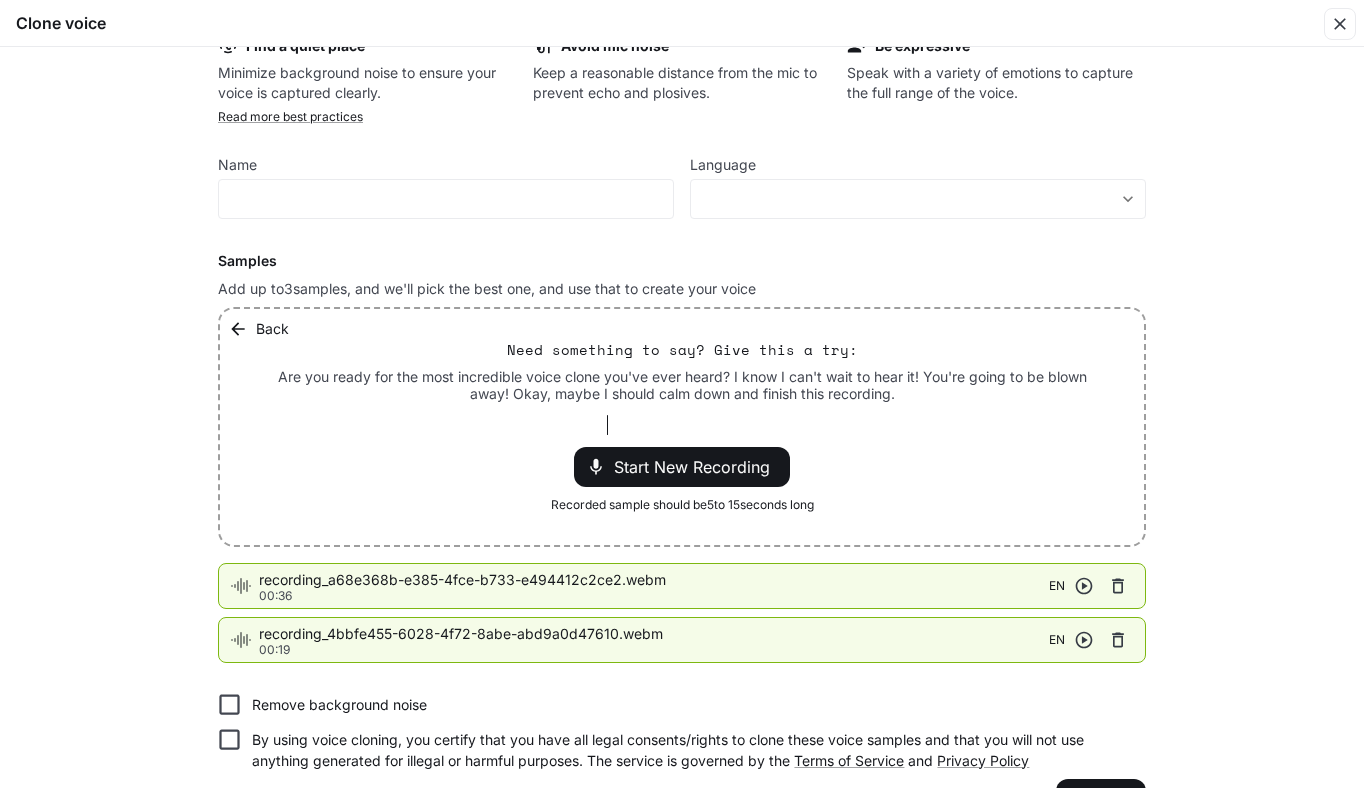 scroll, scrollTop: 90, scrollLeft: 0, axis: vertical 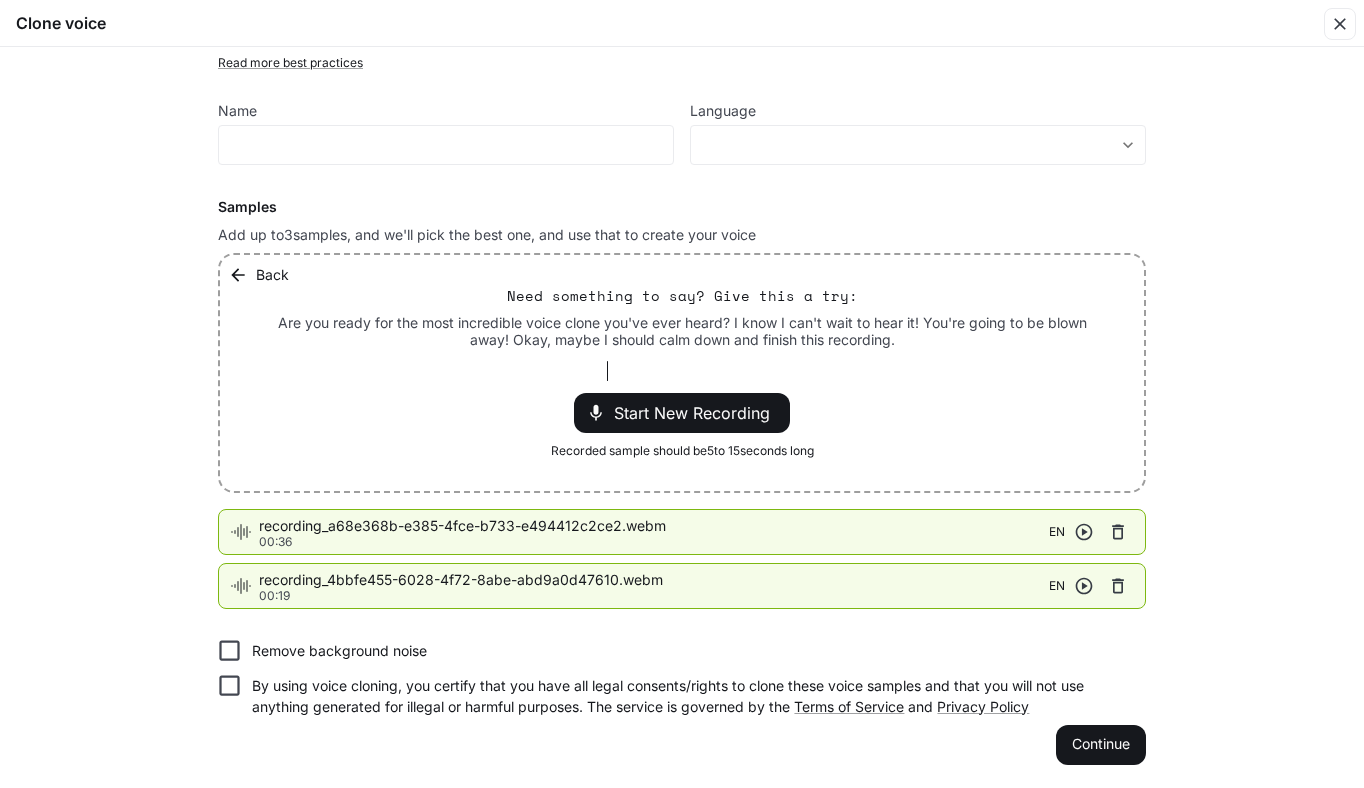 click 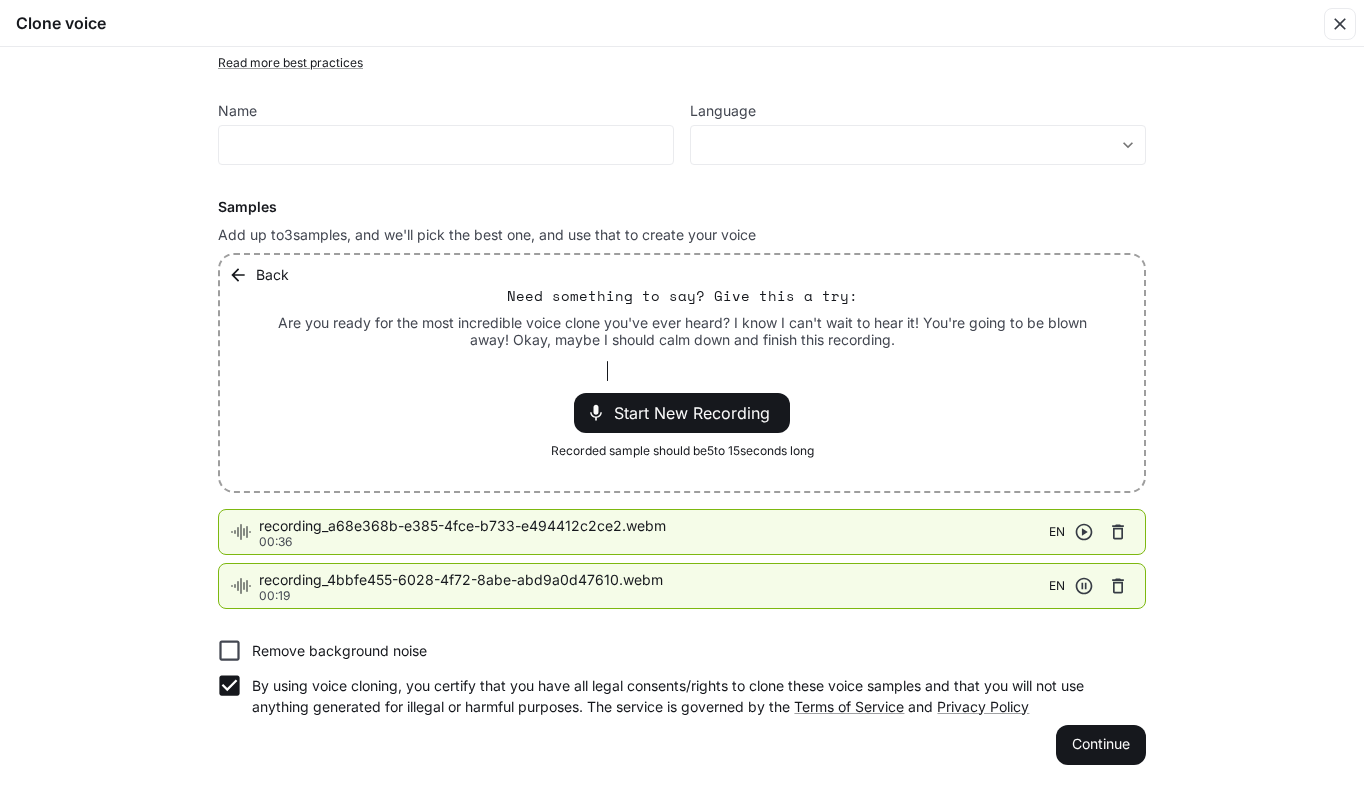 click on "Remove background noise" at bounding box center [339, 651] 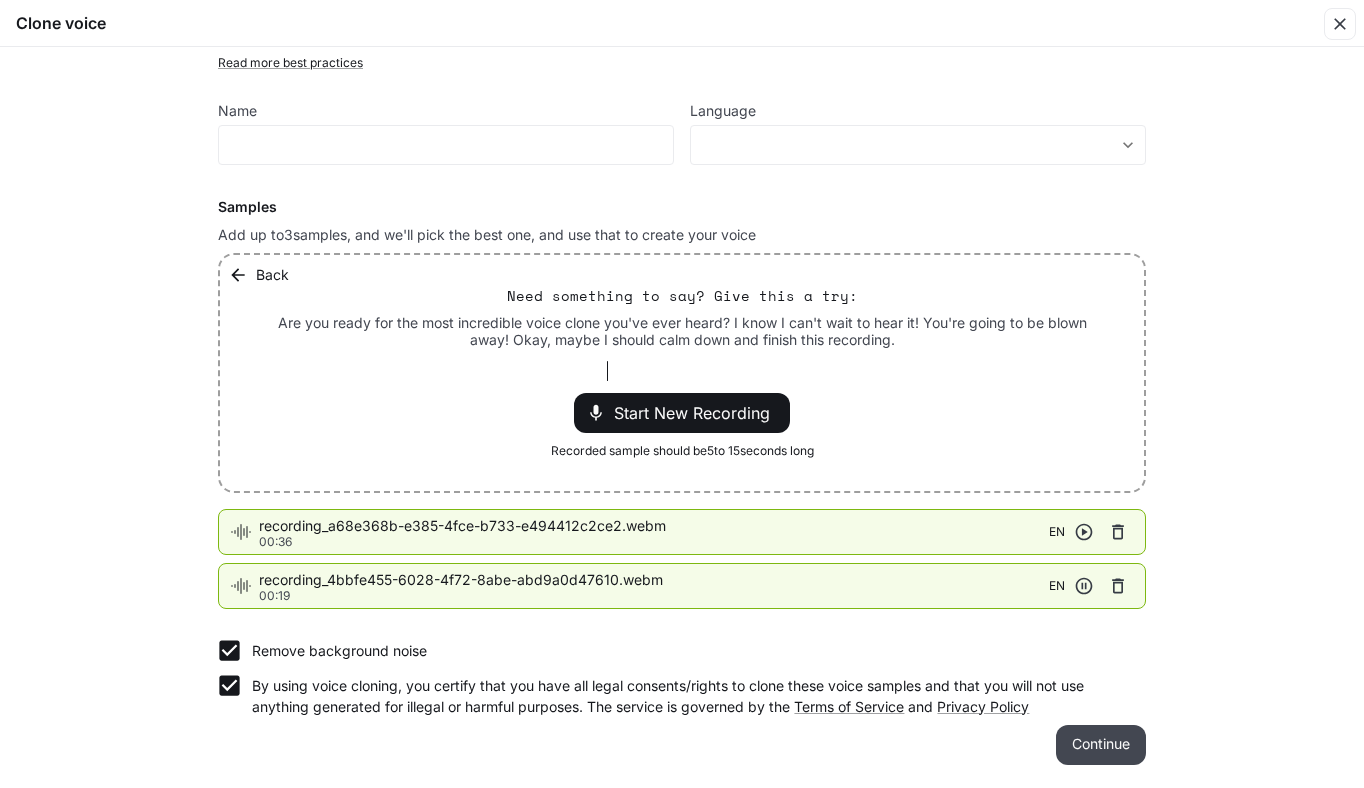 click on "Continue" at bounding box center [1101, 745] 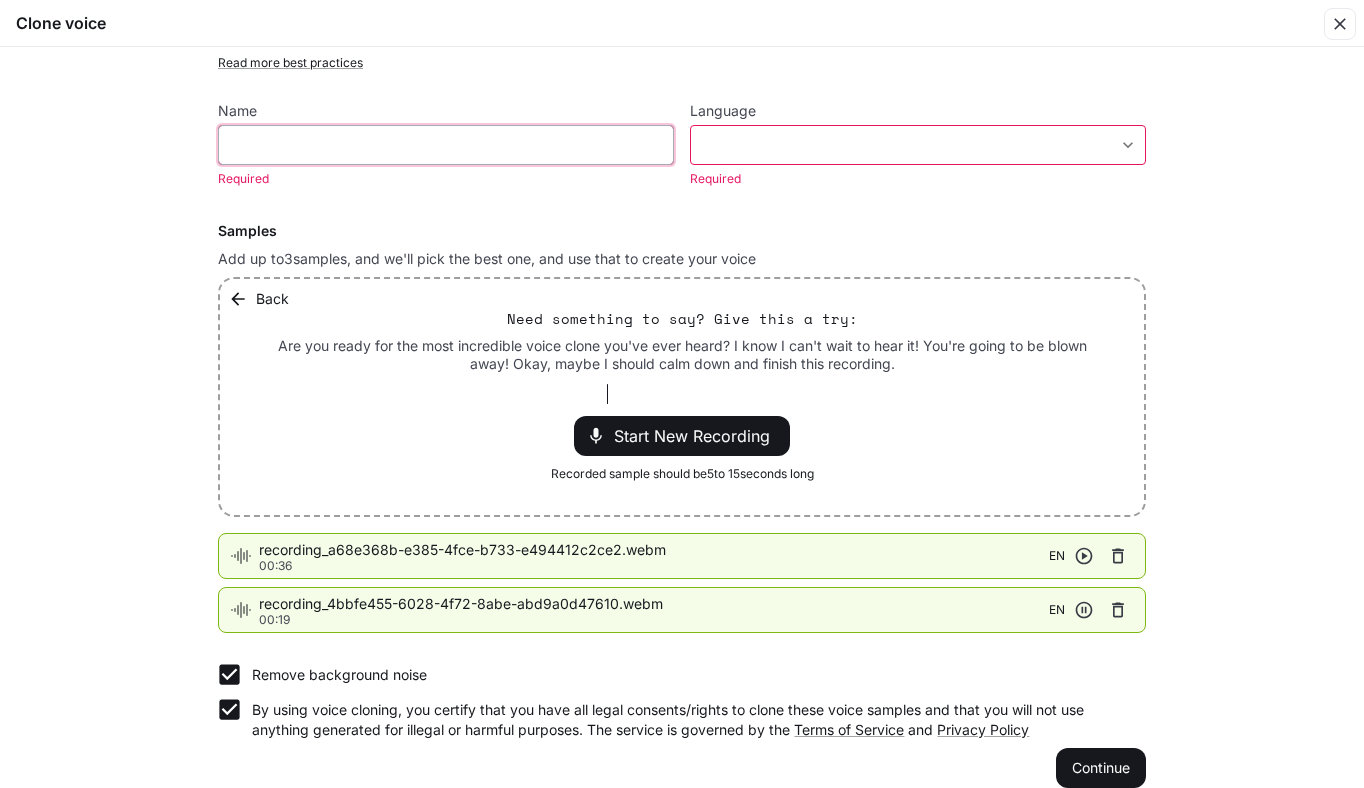 click at bounding box center (446, 145) 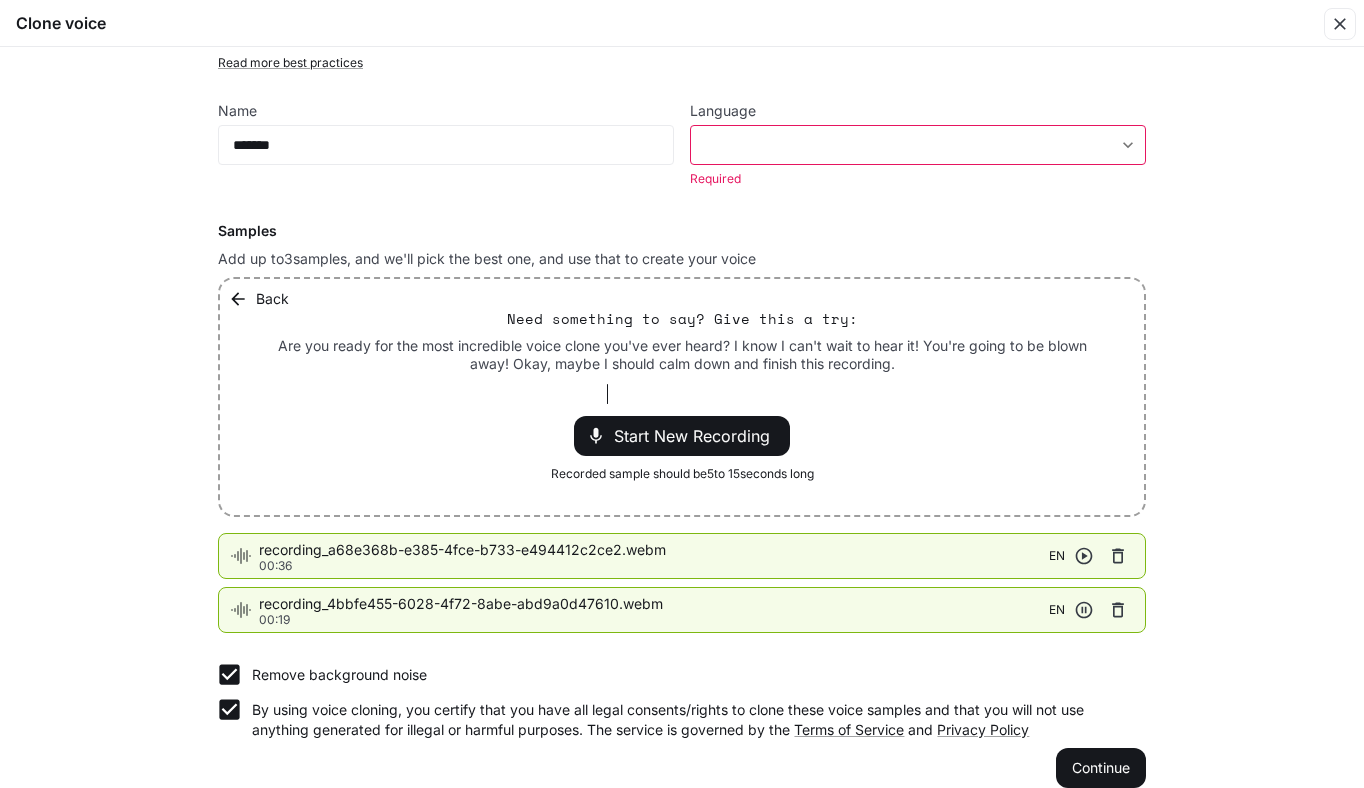 click on "**********" at bounding box center (682, 394) 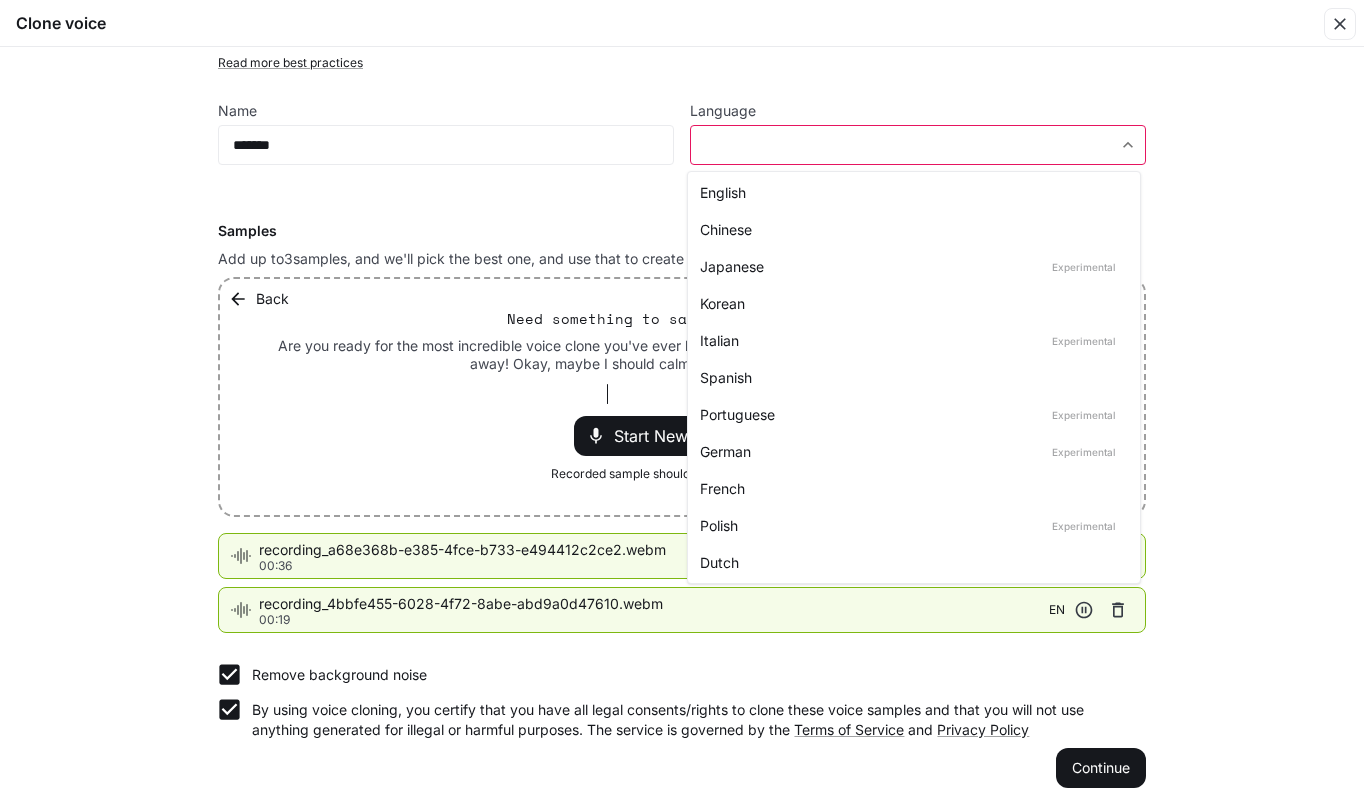click on "English" at bounding box center (910, 192) 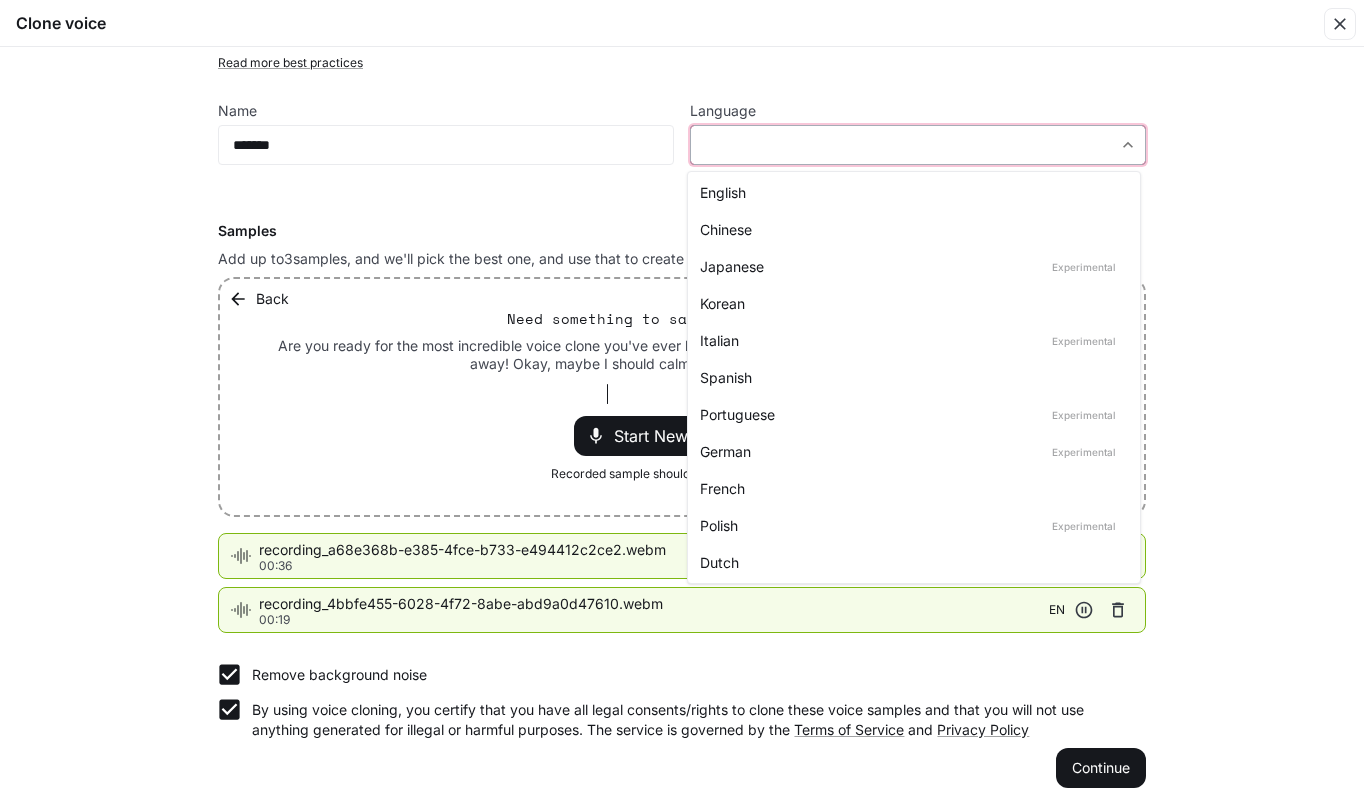 type on "*****" 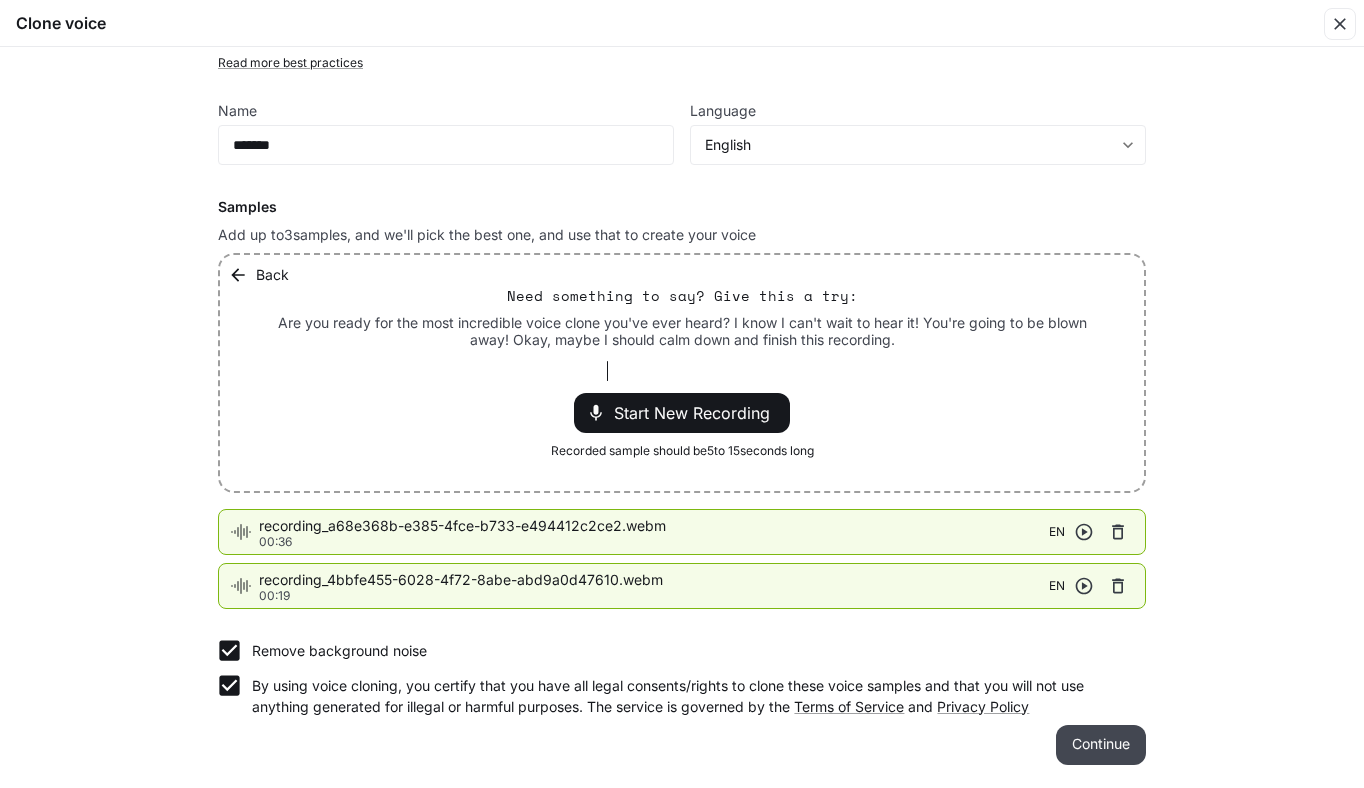 click on "Continue" at bounding box center [1101, 745] 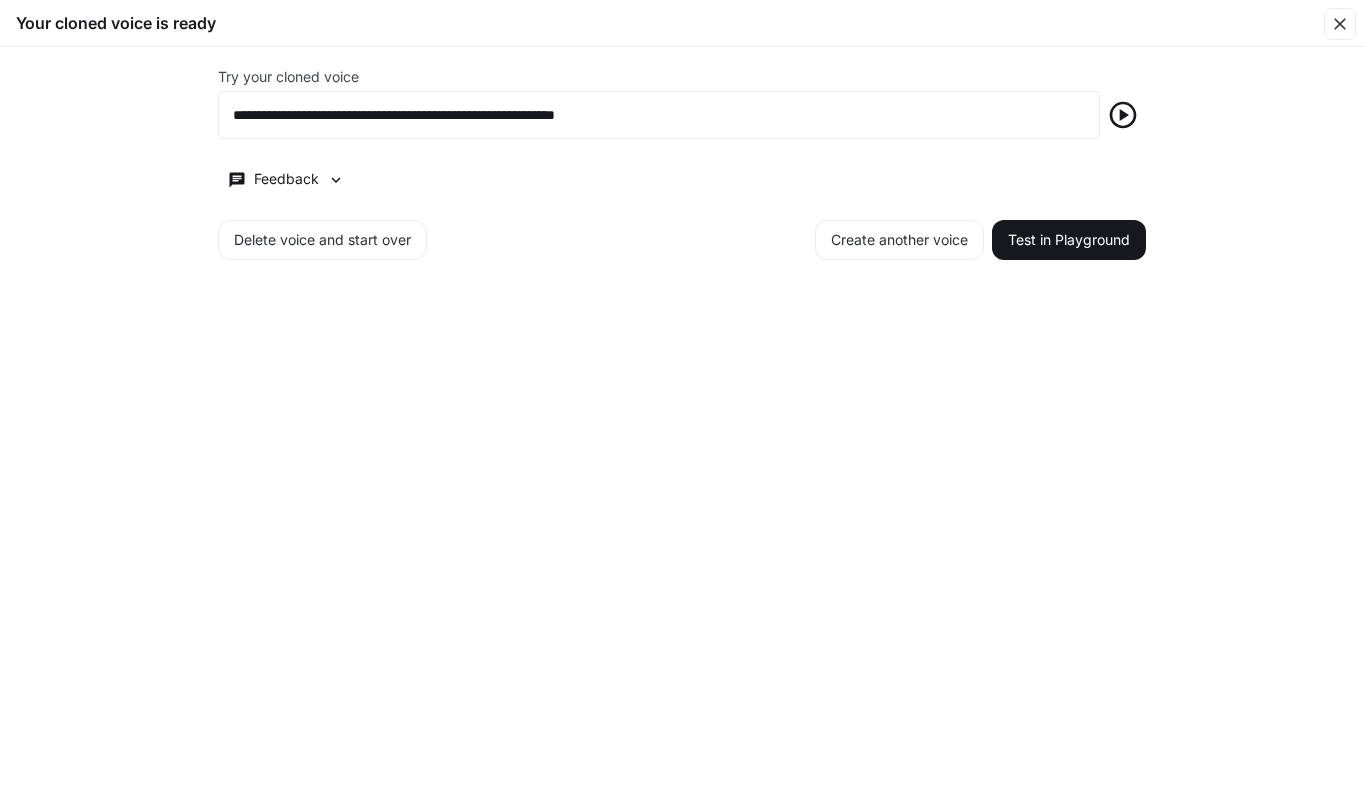 scroll, scrollTop: 0, scrollLeft: 0, axis: both 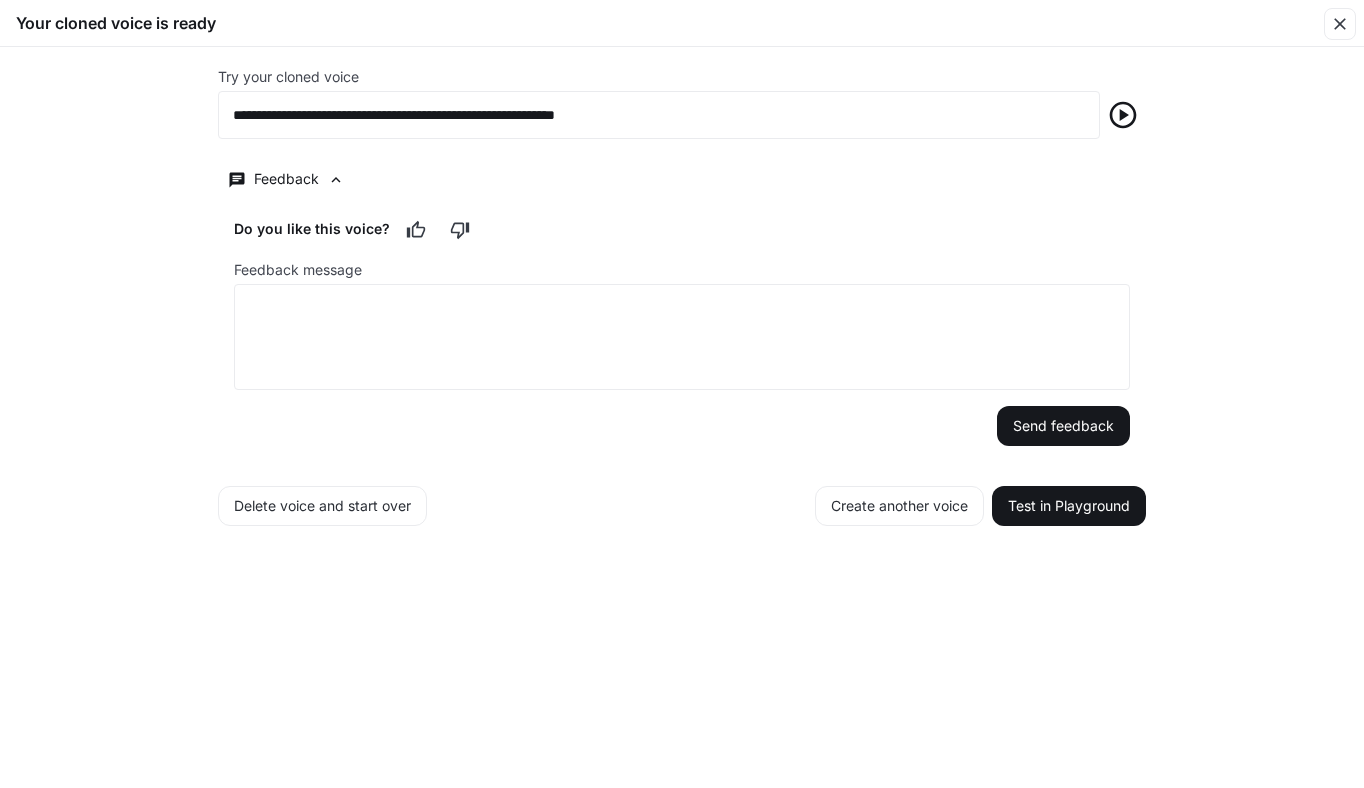 click 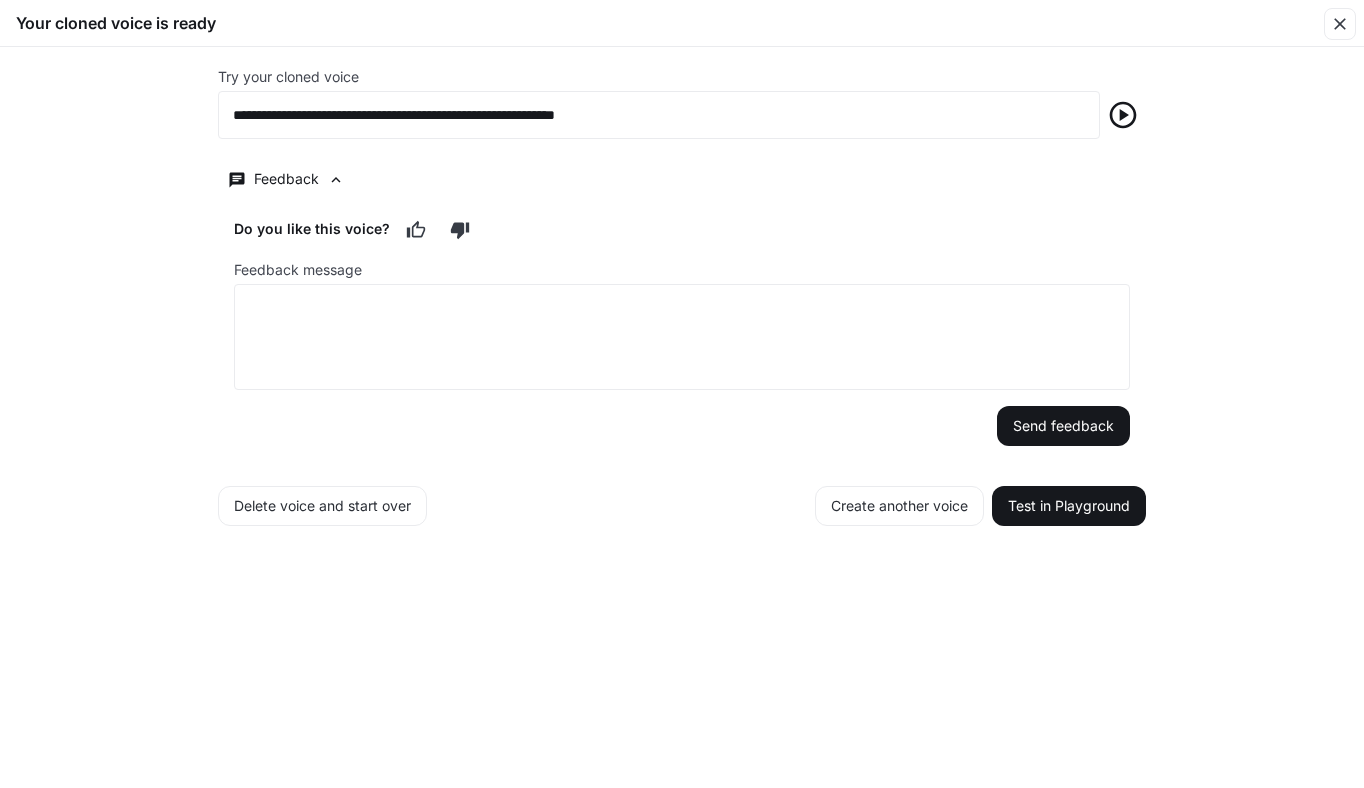 click 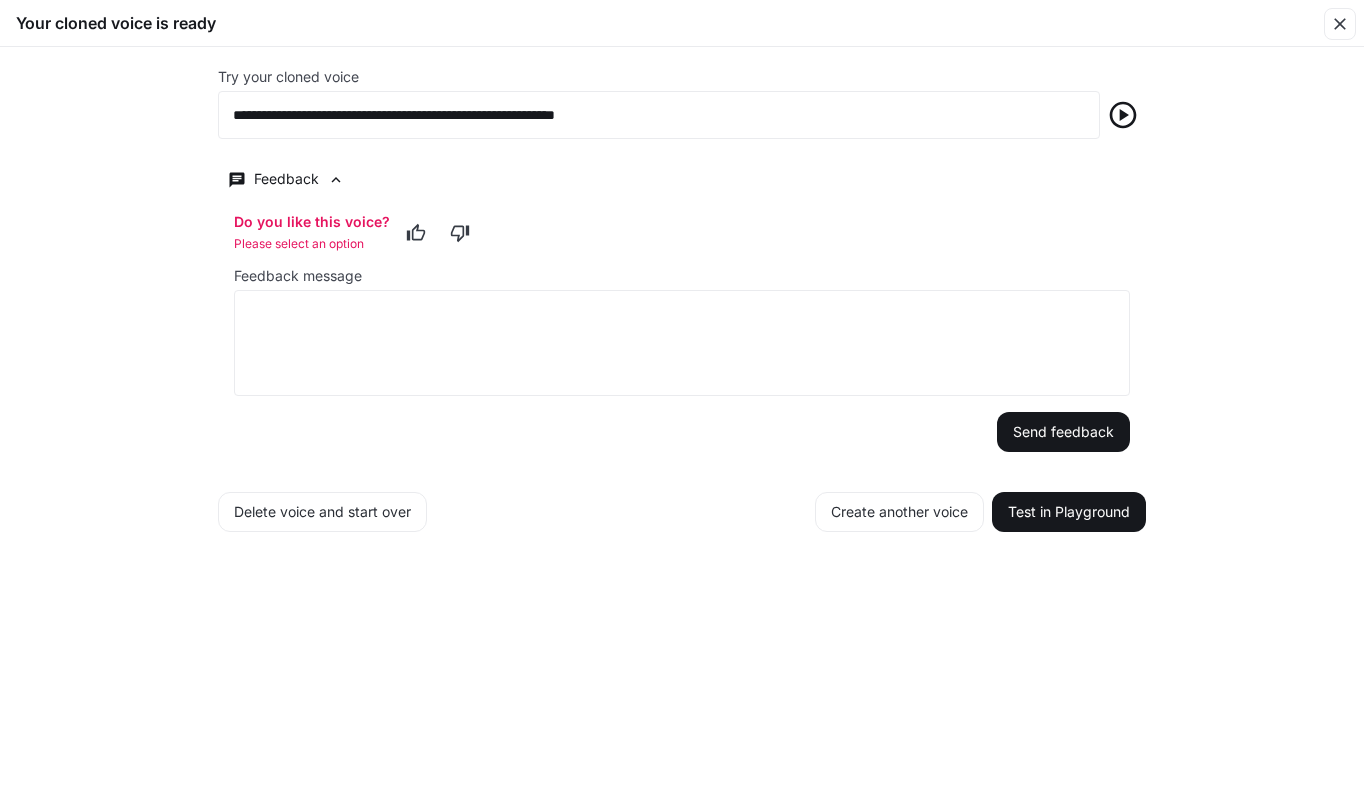 click 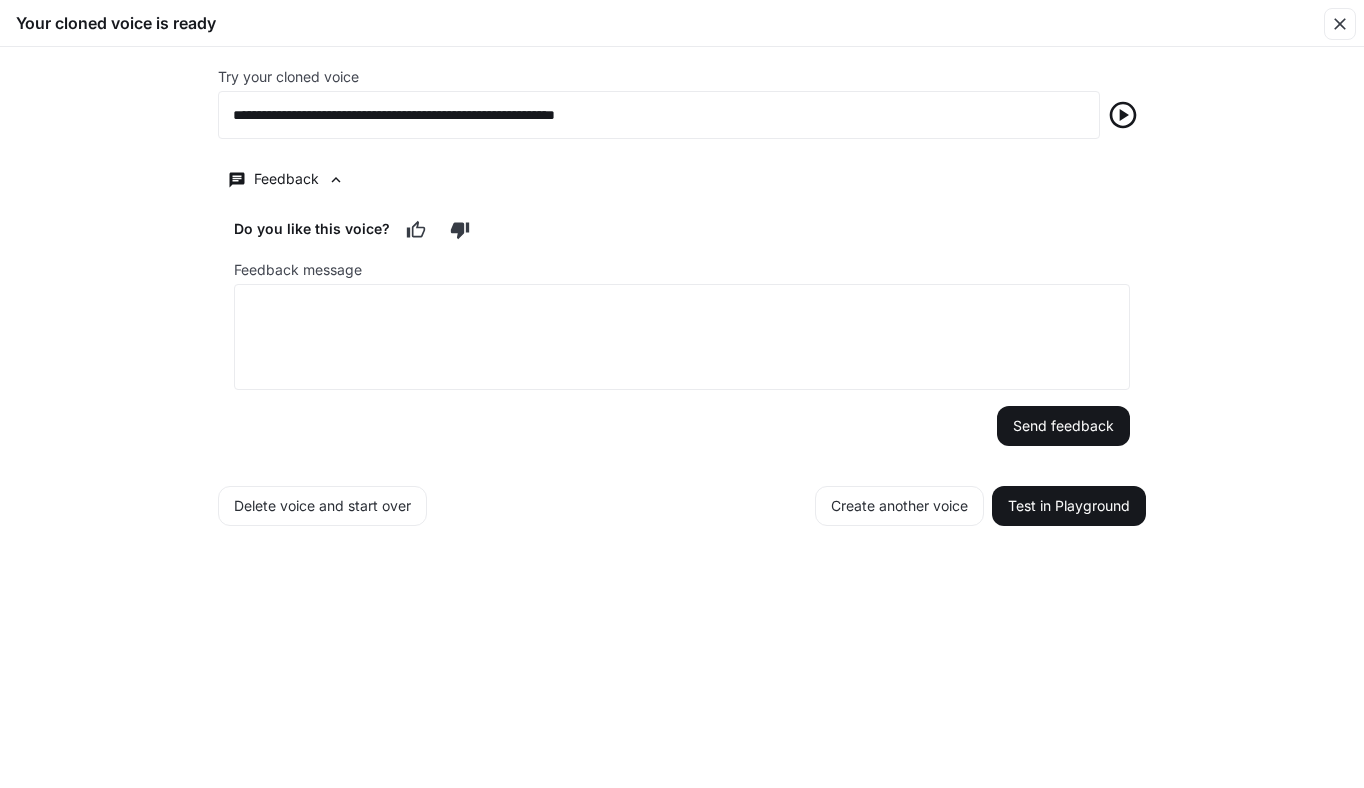 click on "Feedback message" at bounding box center (682, 274) 